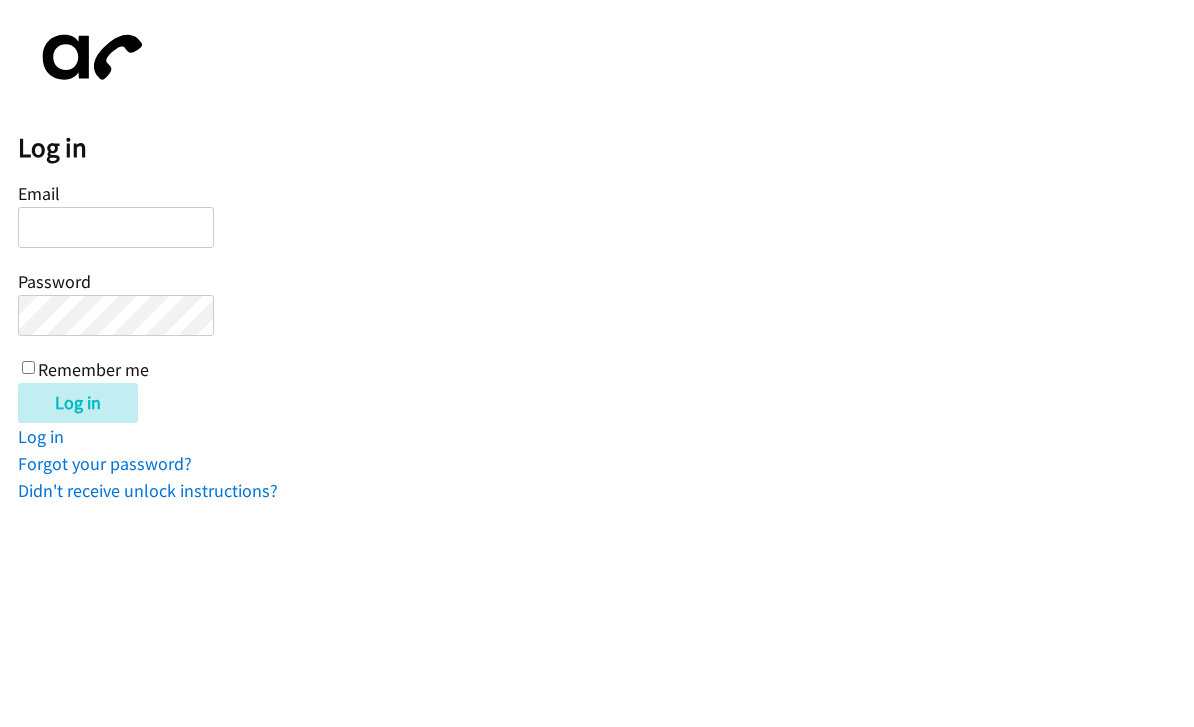 scroll, scrollTop: 0, scrollLeft: 0, axis: both 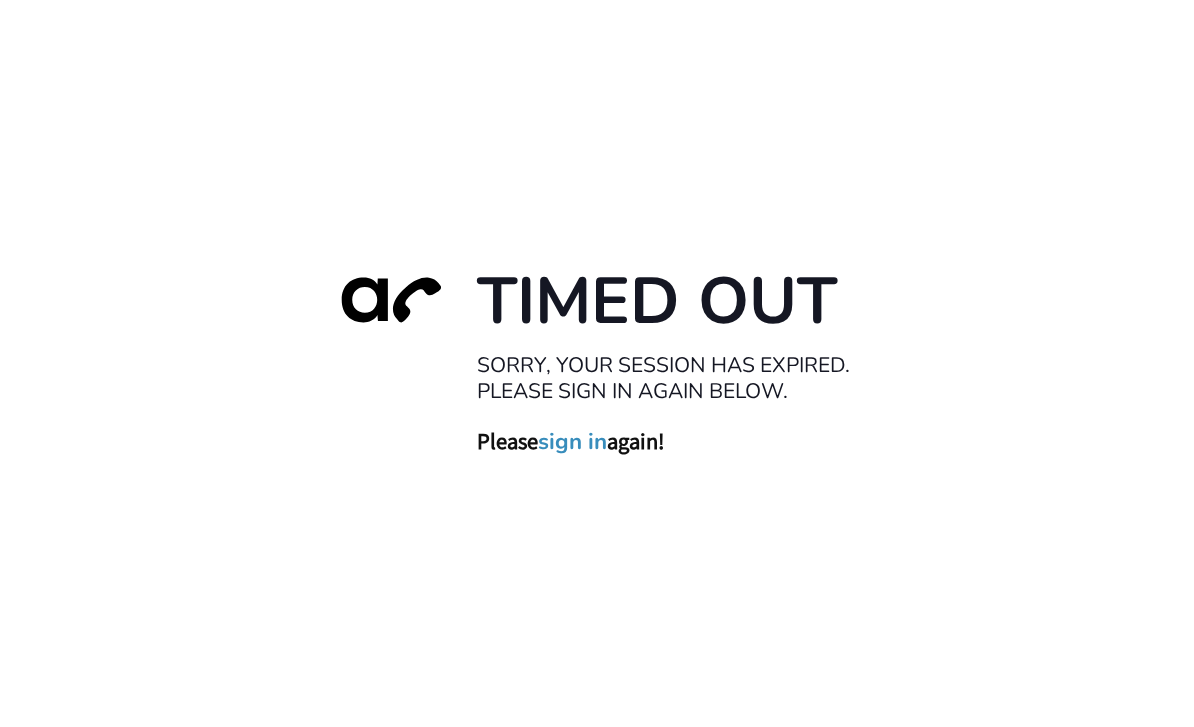 click on "sign in" at bounding box center (572, 441) 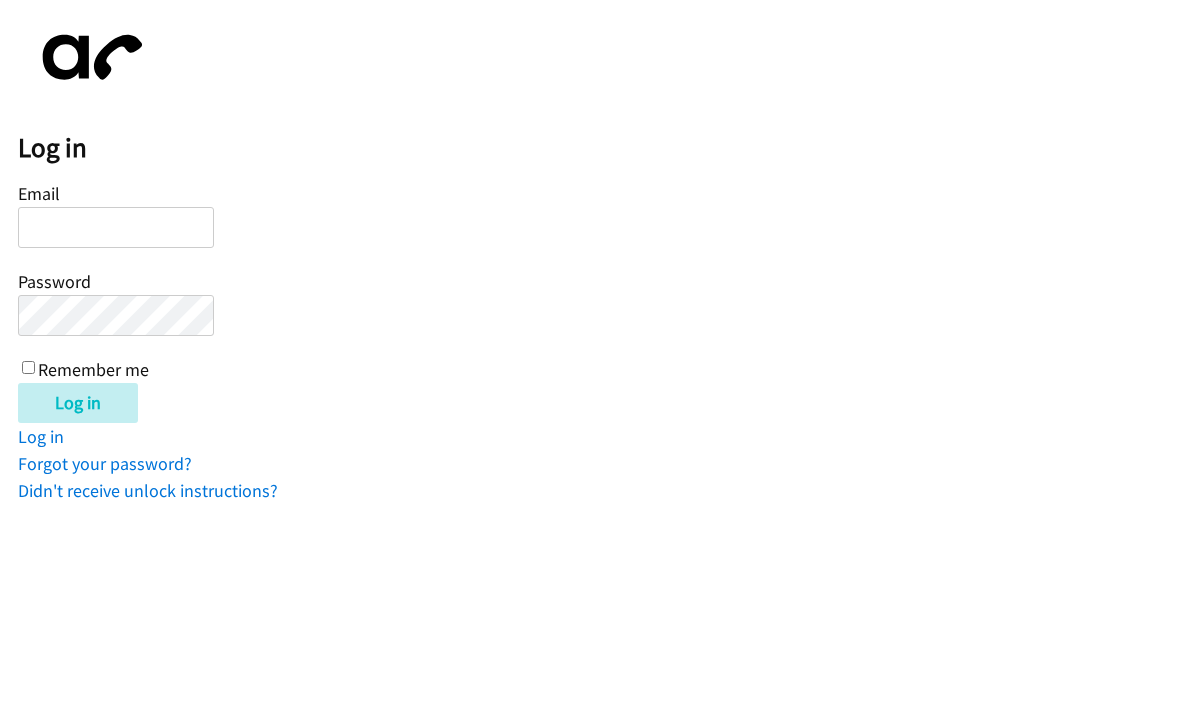 scroll, scrollTop: 0, scrollLeft: 0, axis: both 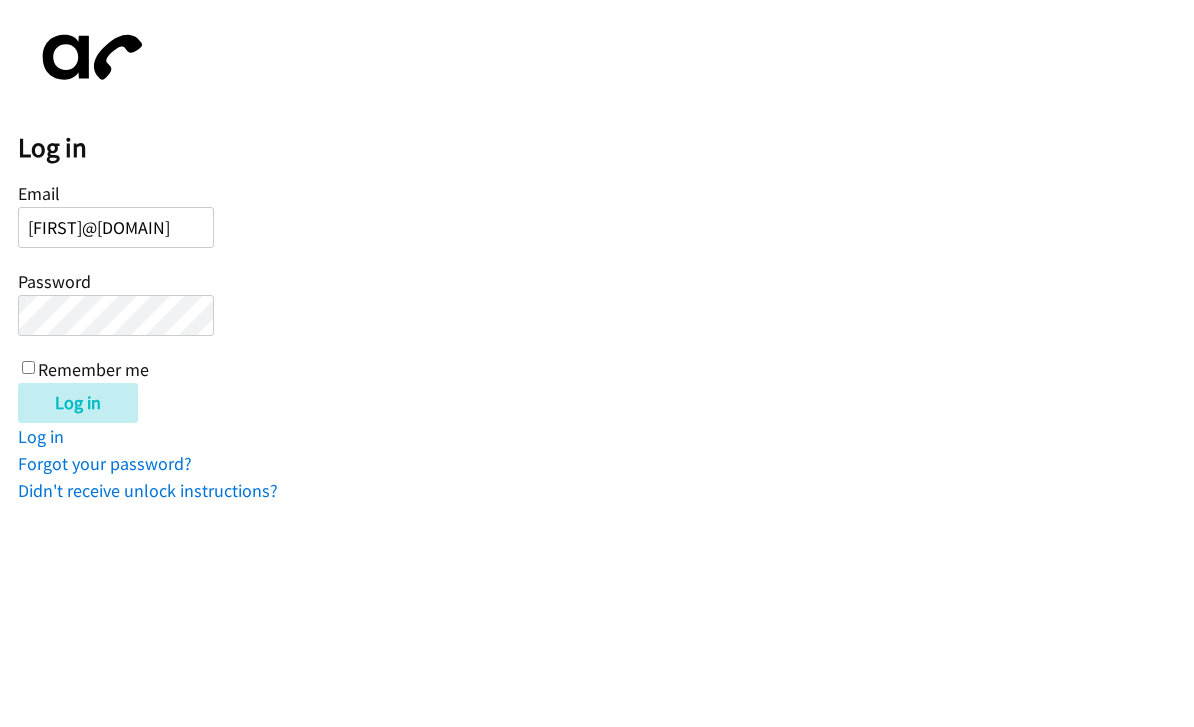 type on "jennifer@askbillygene.com" 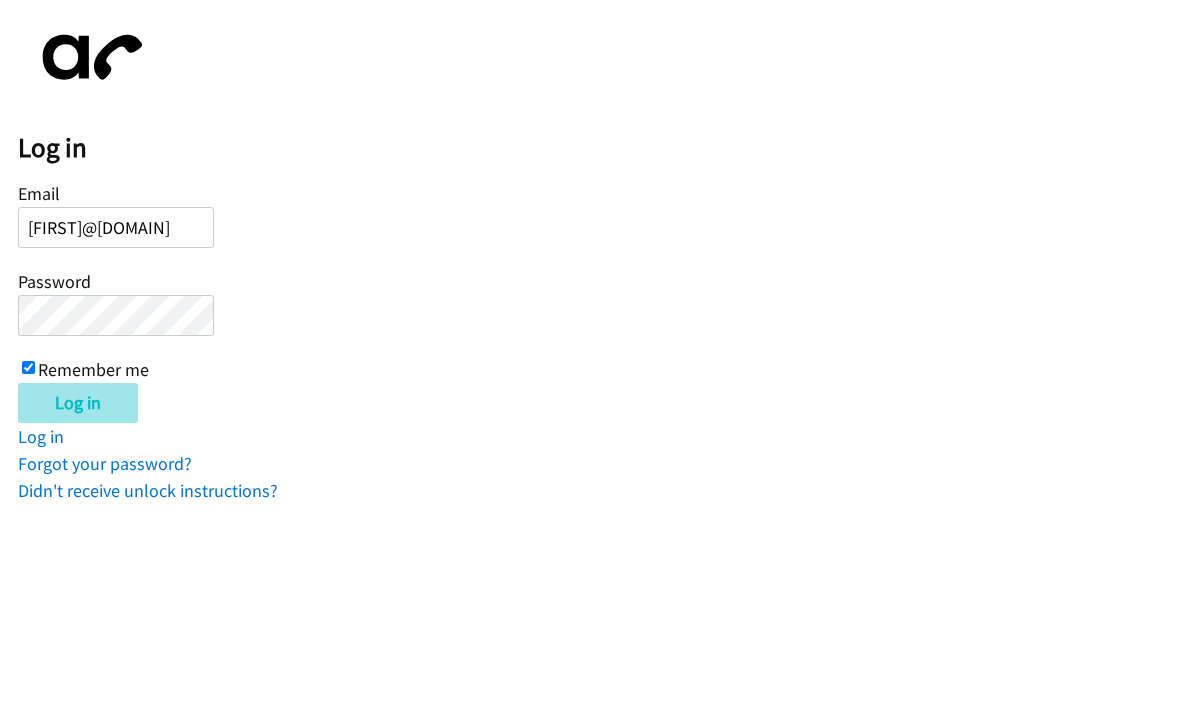click on "Log in" at bounding box center [78, 403] 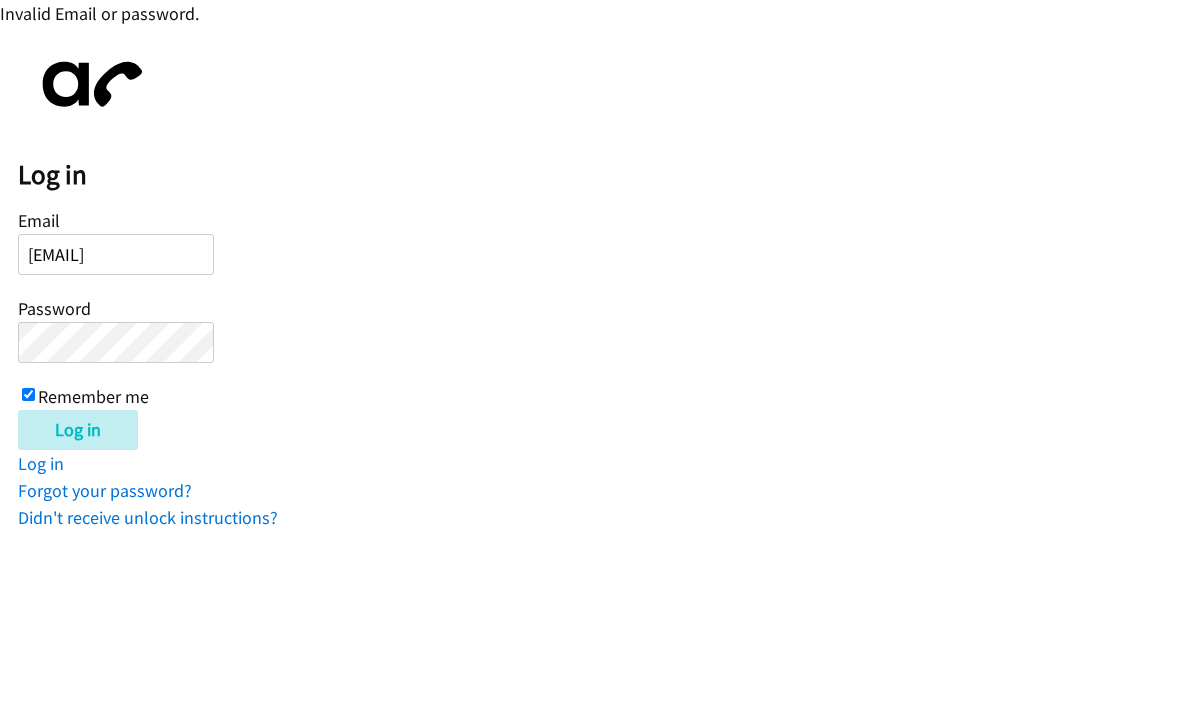 scroll, scrollTop: 0, scrollLeft: 0, axis: both 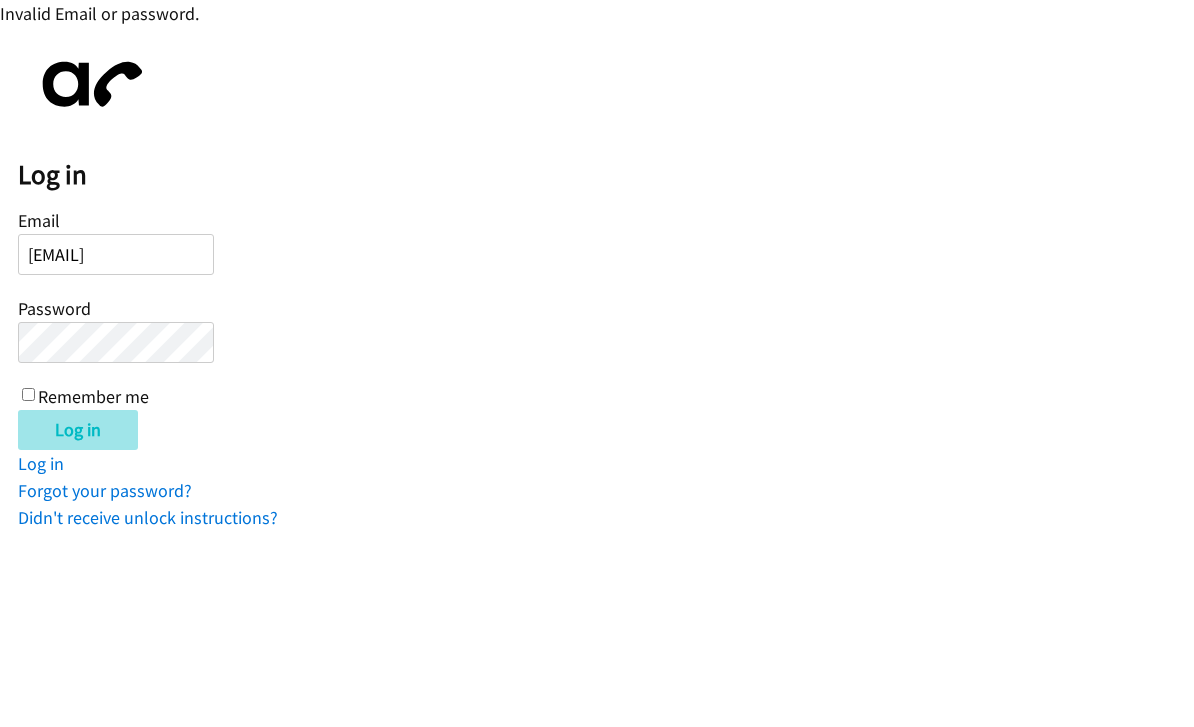 click on "Log in" at bounding box center [78, 430] 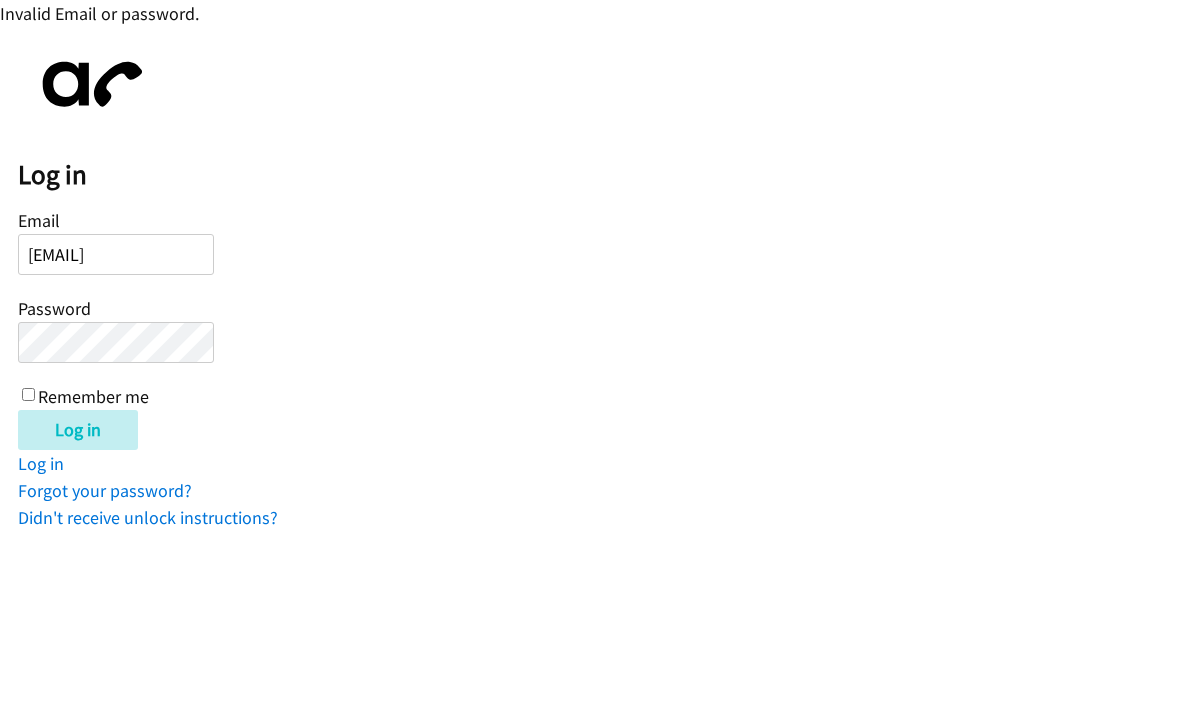 scroll, scrollTop: 0, scrollLeft: 0, axis: both 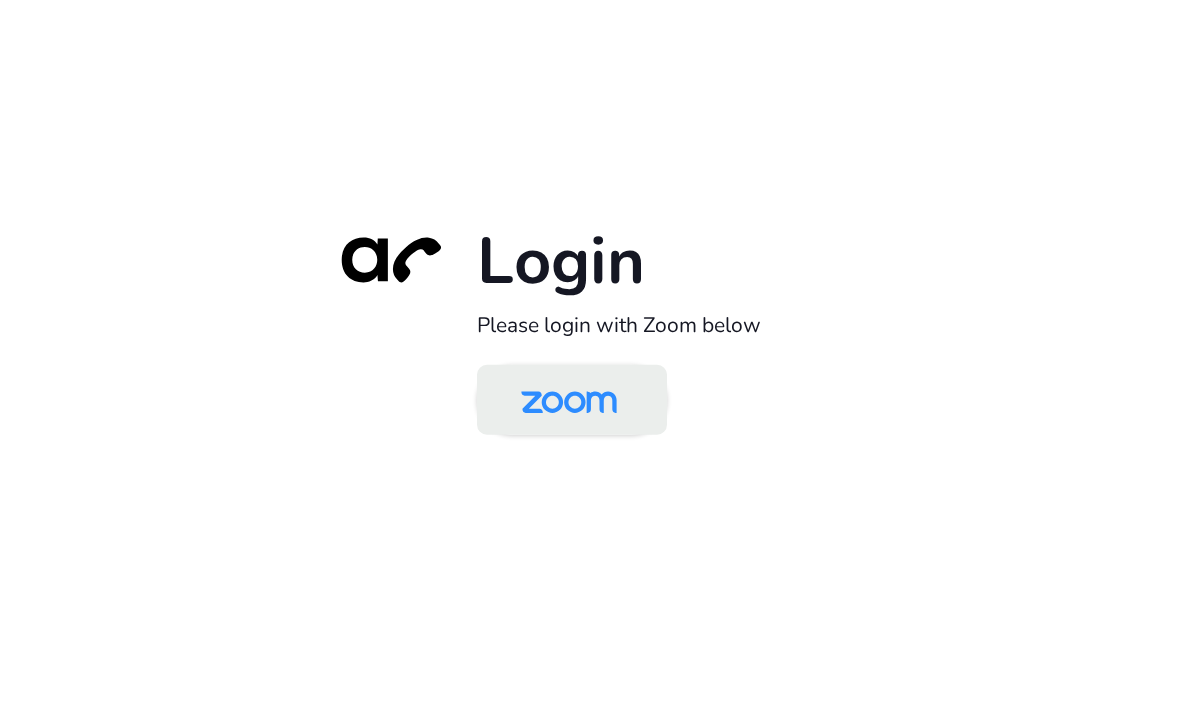 click at bounding box center (569, 401) 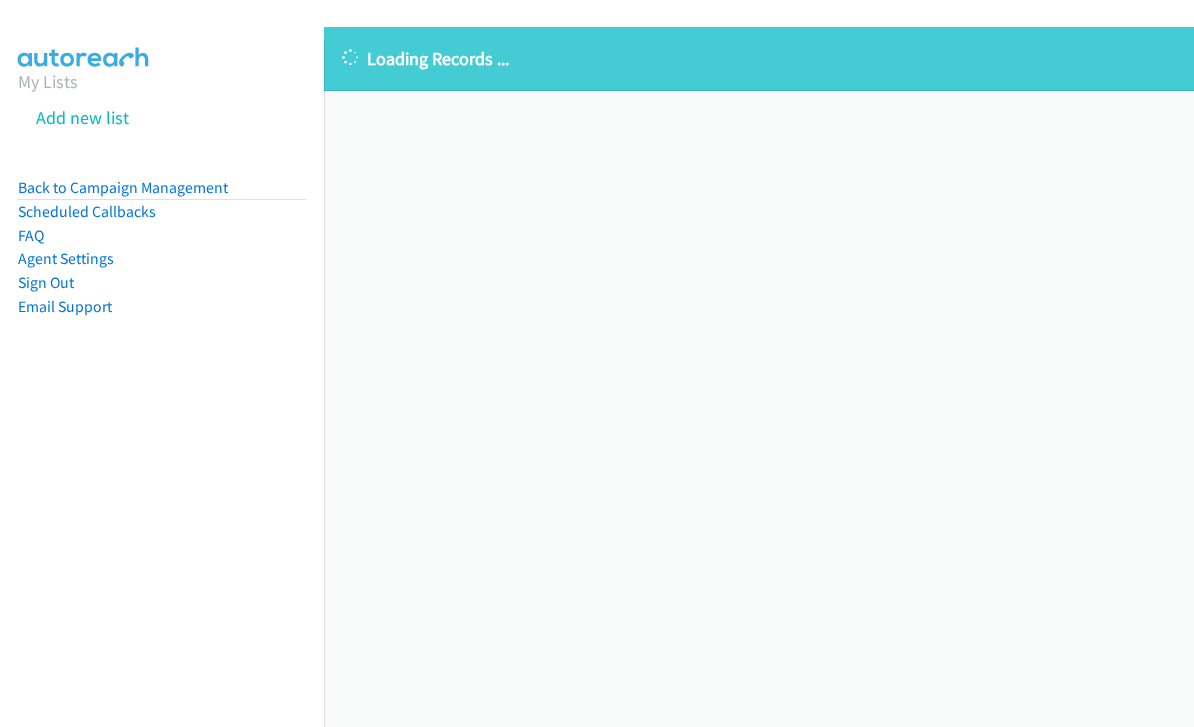 scroll, scrollTop: 0, scrollLeft: 0, axis: both 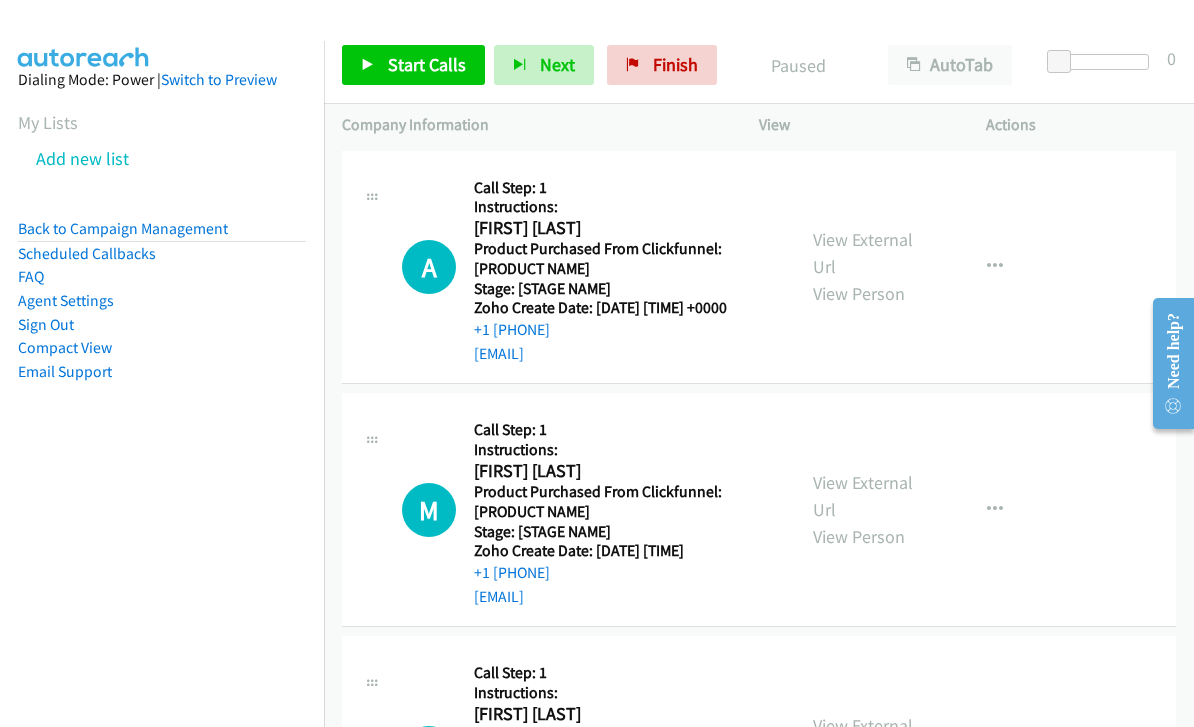click on "Instructions:" at bounding box center [625, 693] 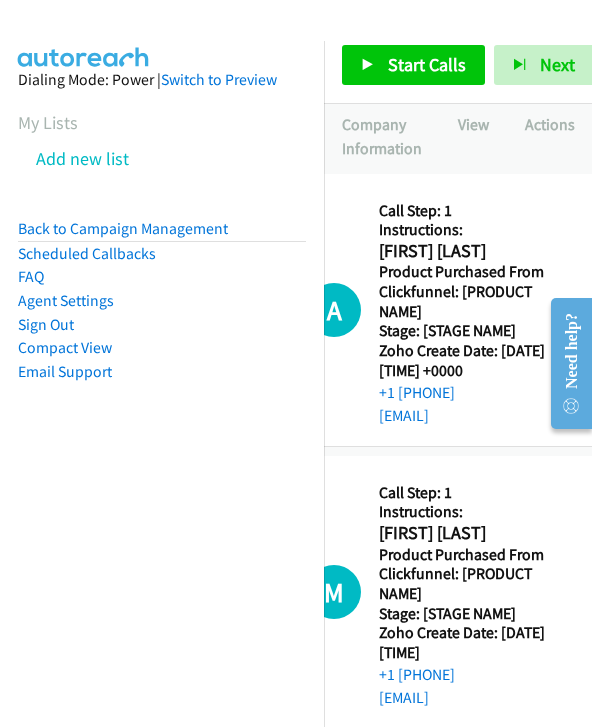 scroll, scrollTop: 0, scrollLeft: 97, axis: horizontal 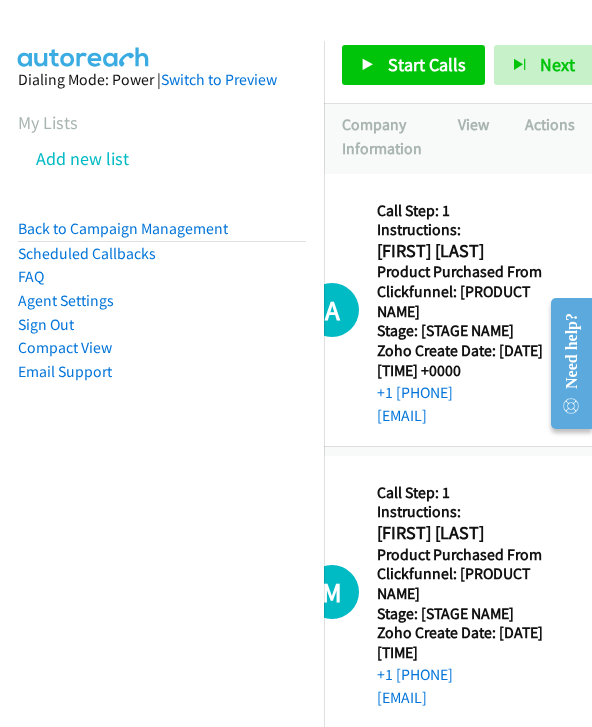 click on "Start Calls" at bounding box center [427, 64] 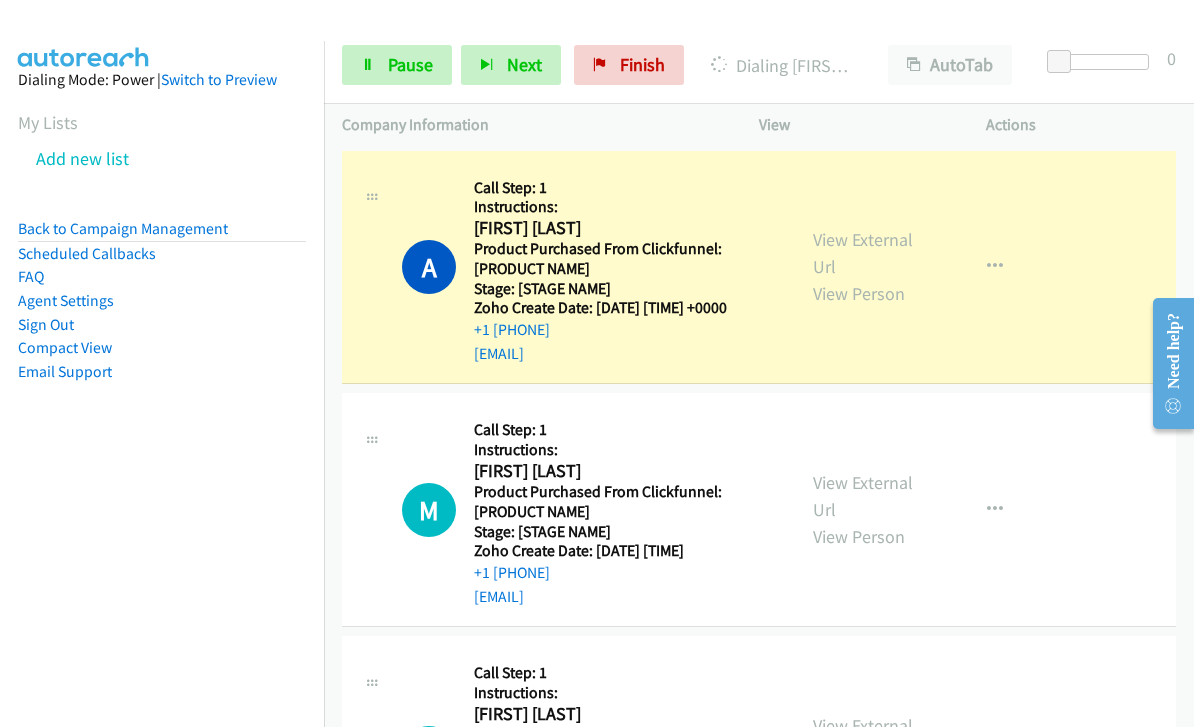 scroll, scrollTop: 0, scrollLeft: 97, axis: horizontal 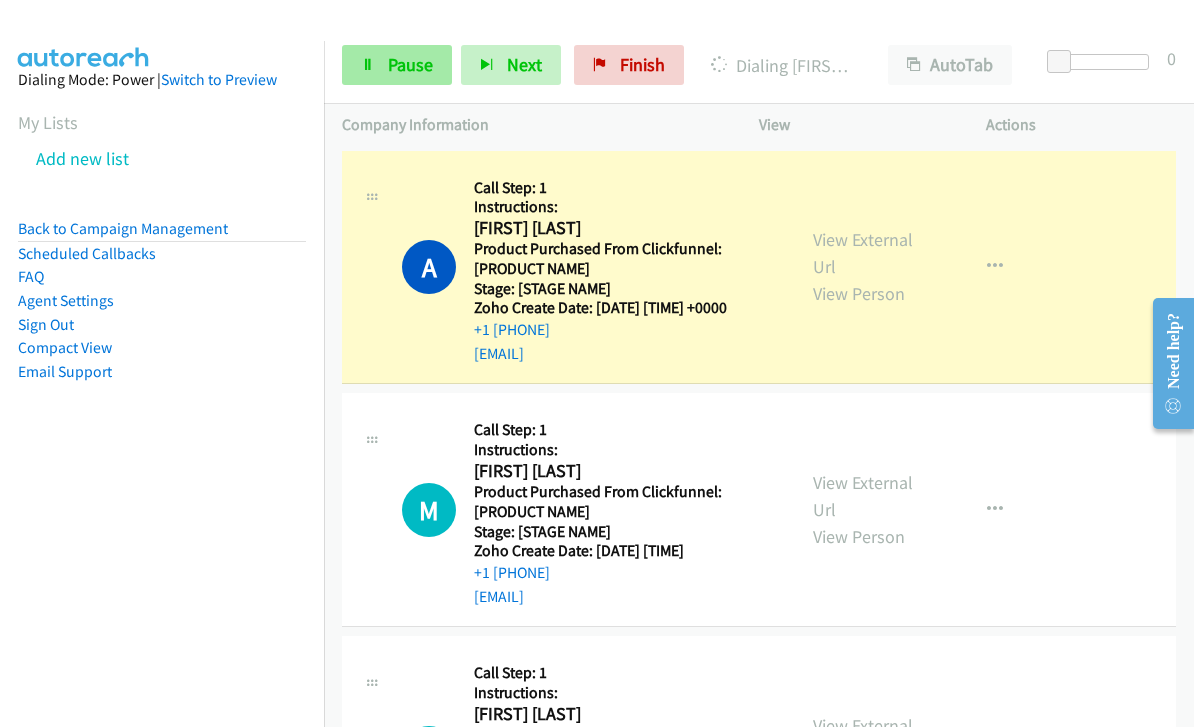 click on "Pause" at bounding box center (410, 64) 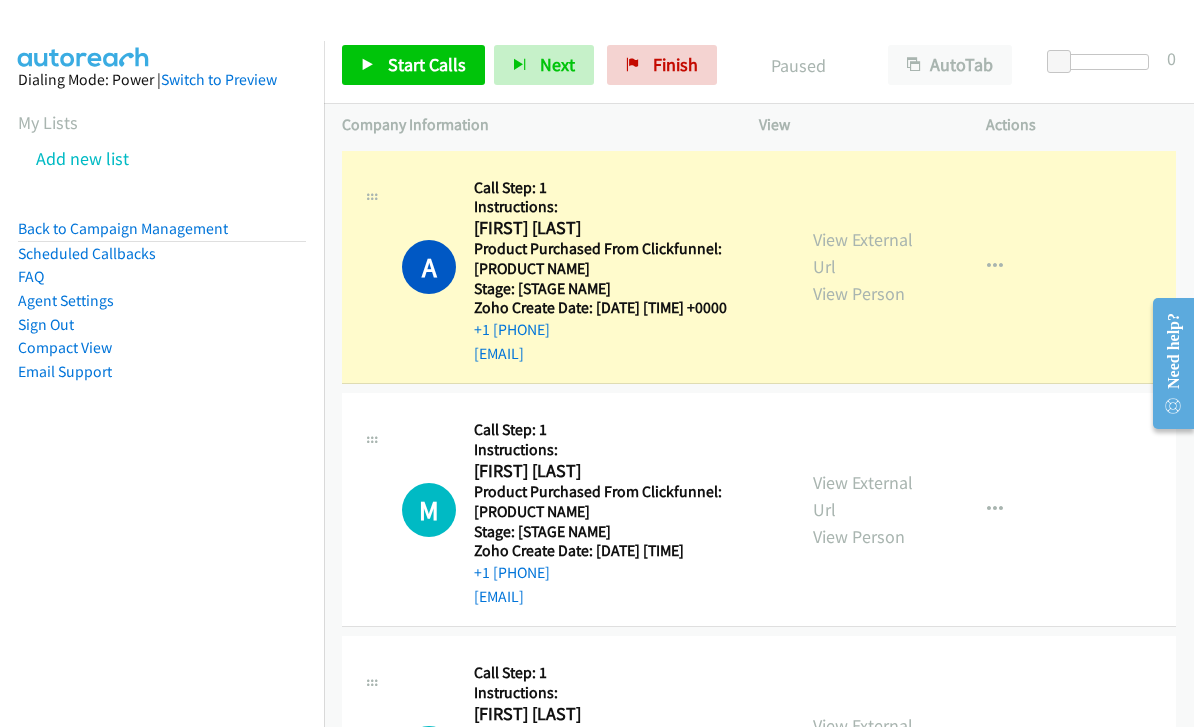 click on "Start Calls" at bounding box center (427, 64) 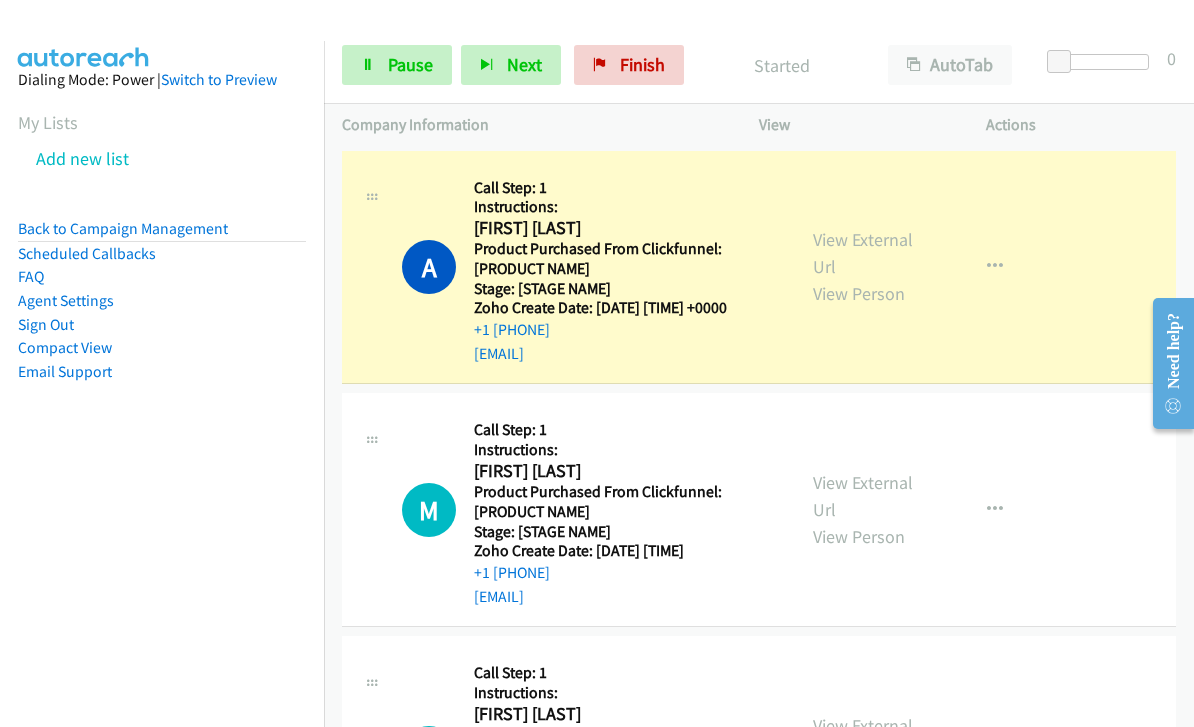 click on "View External Url
View Person
View External Url
Email
Schedule/Manage Callback
Skip Call
Add to do not call list" at bounding box center (917, 509) 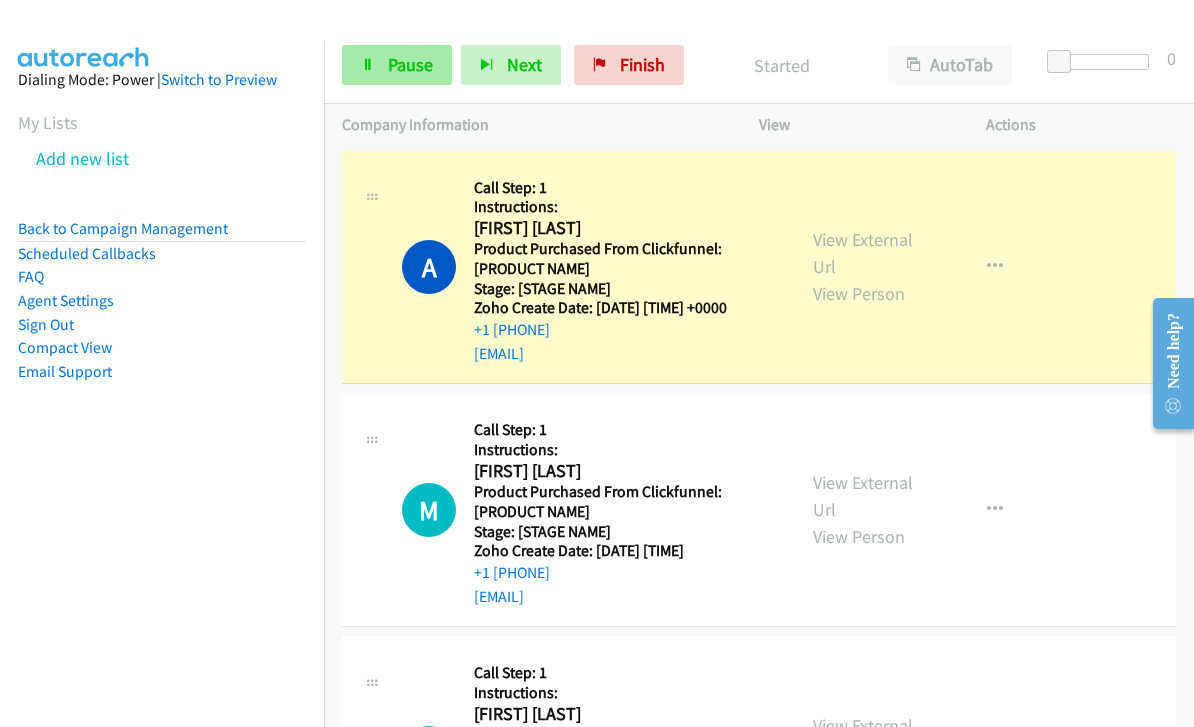 click on "Pause" at bounding box center (410, 64) 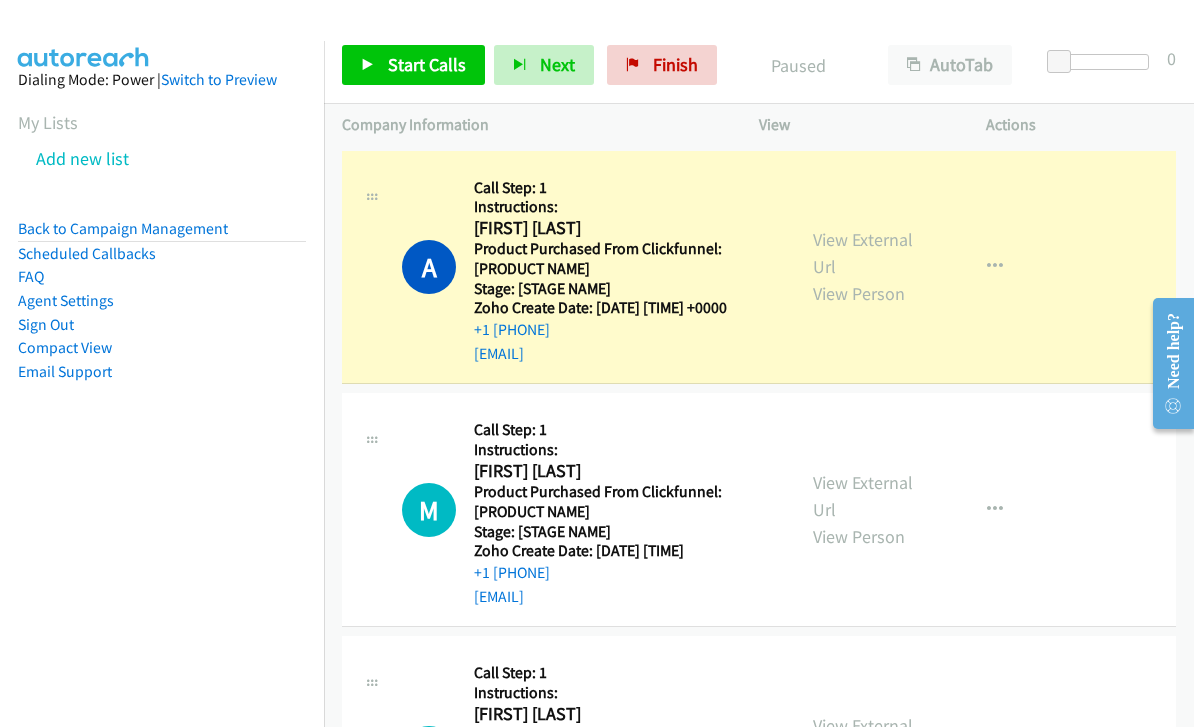 click on "Start Calls" at bounding box center (427, 64) 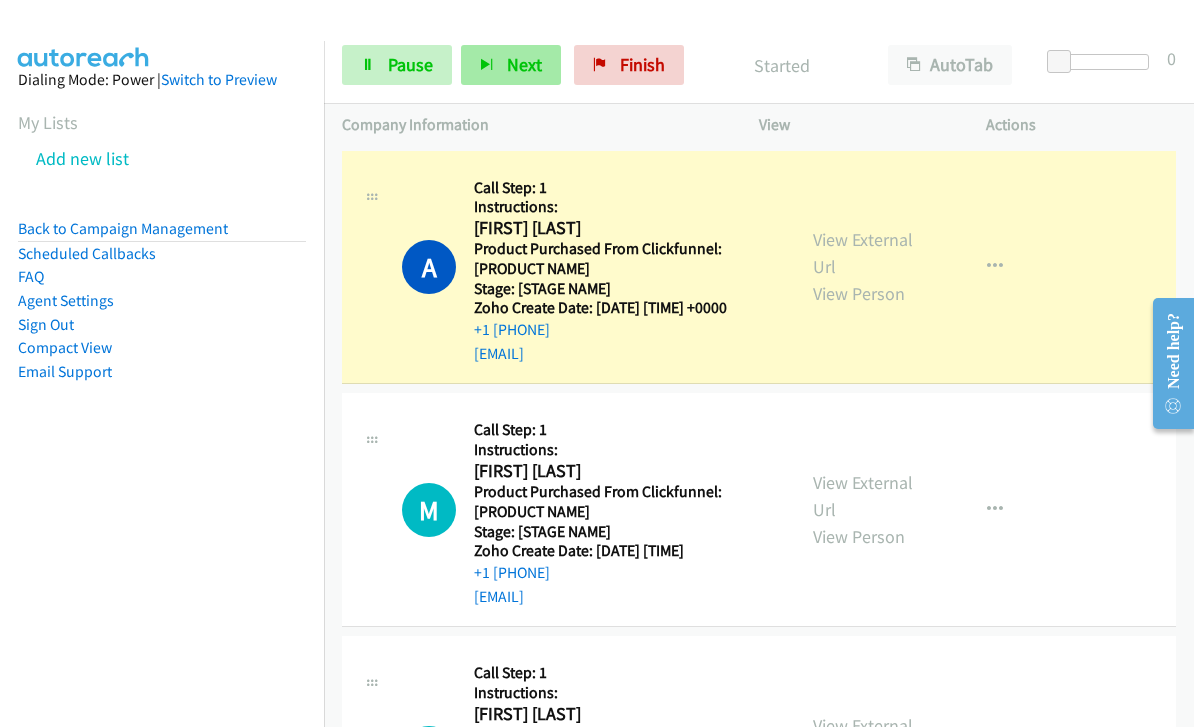 click on "Next" at bounding box center [524, 64] 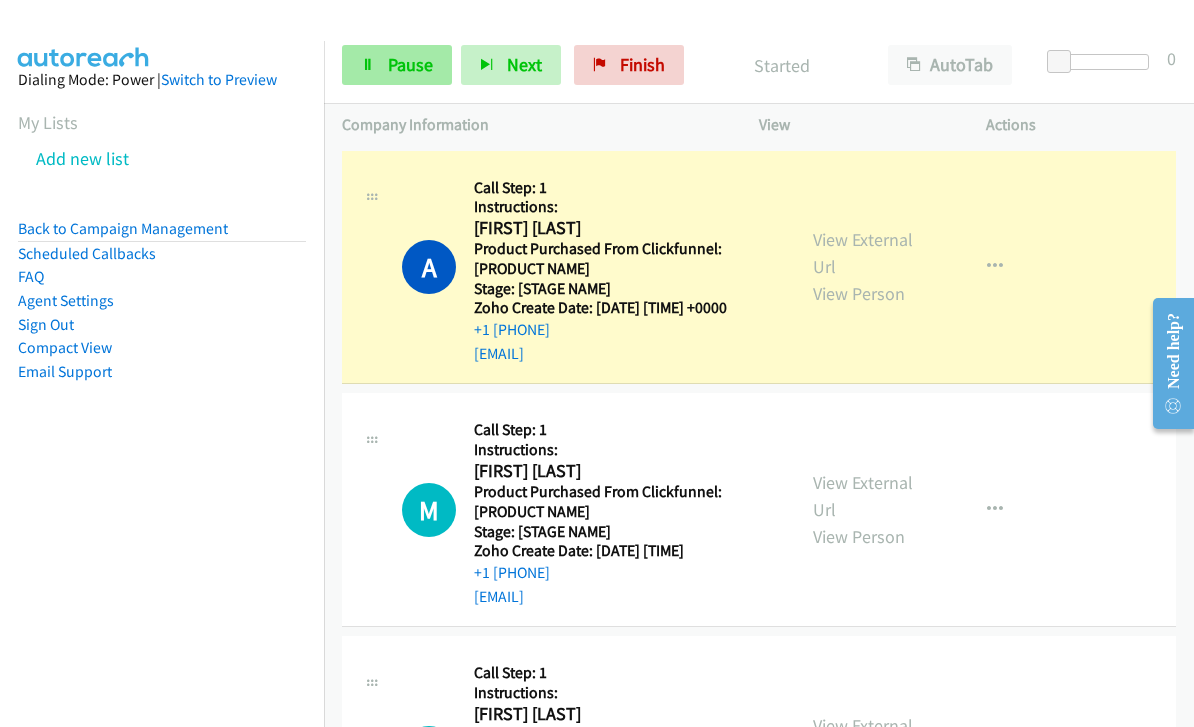click on "Pause" at bounding box center (410, 64) 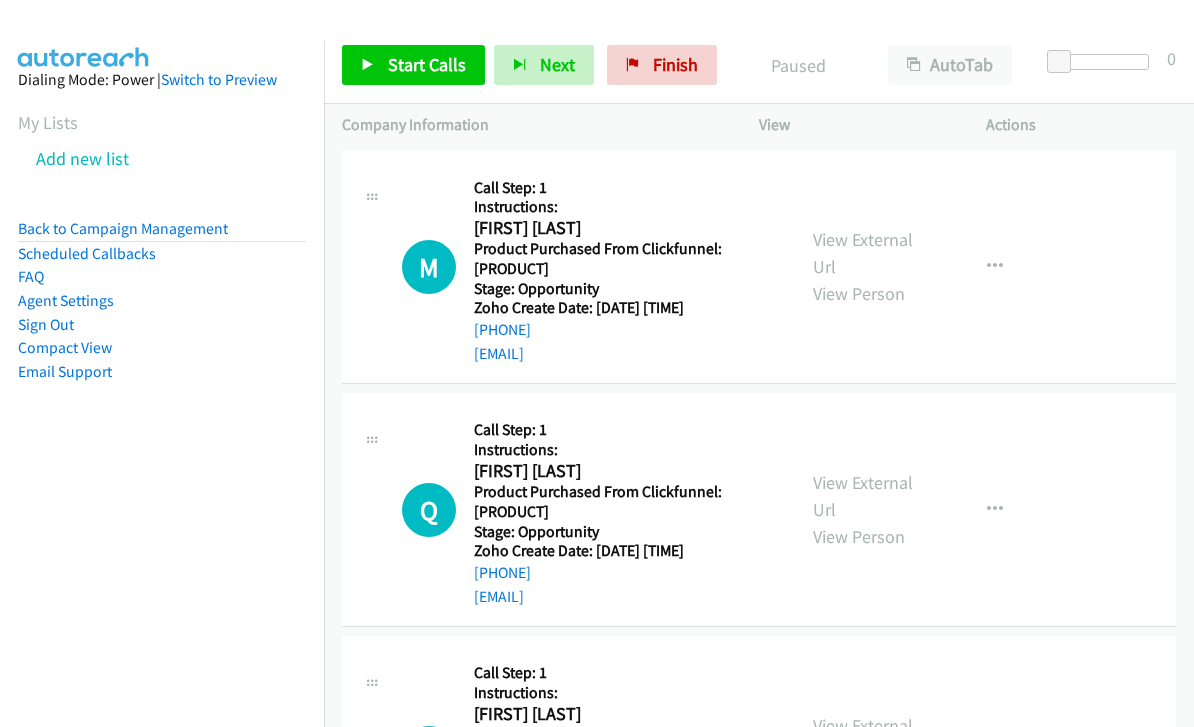 scroll, scrollTop: 0, scrollLeft: 0, axis: both 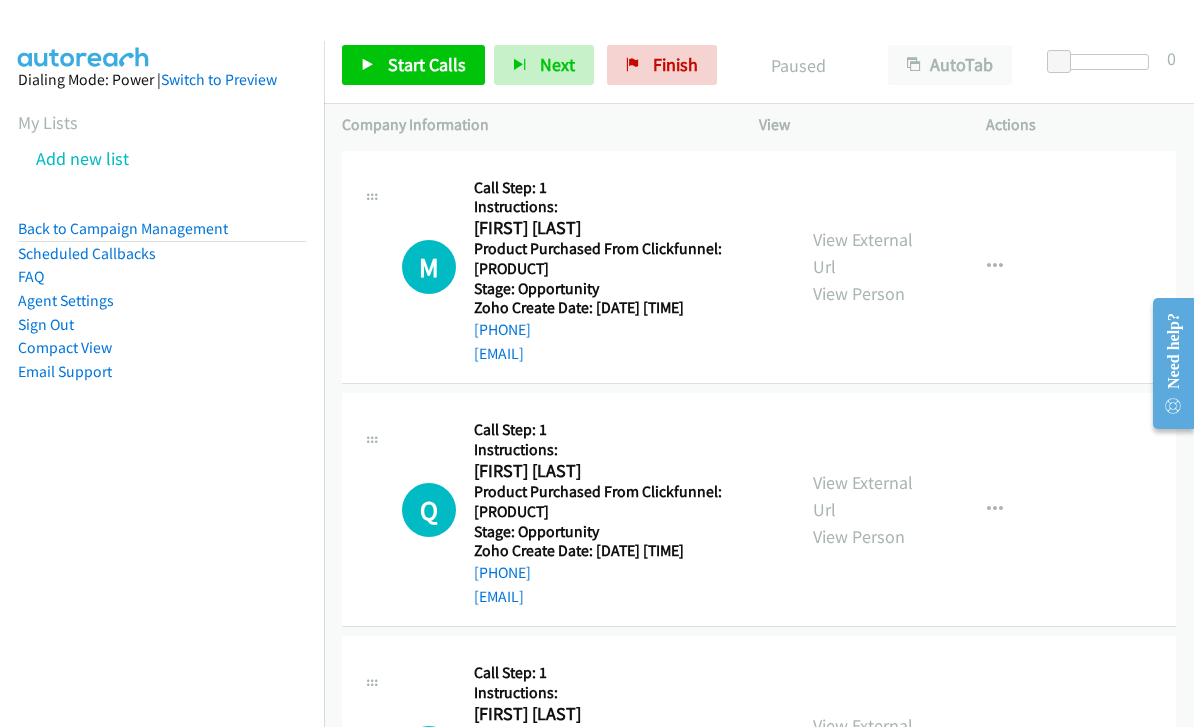 click on "Start Calls" at bounding box center (427, 64) 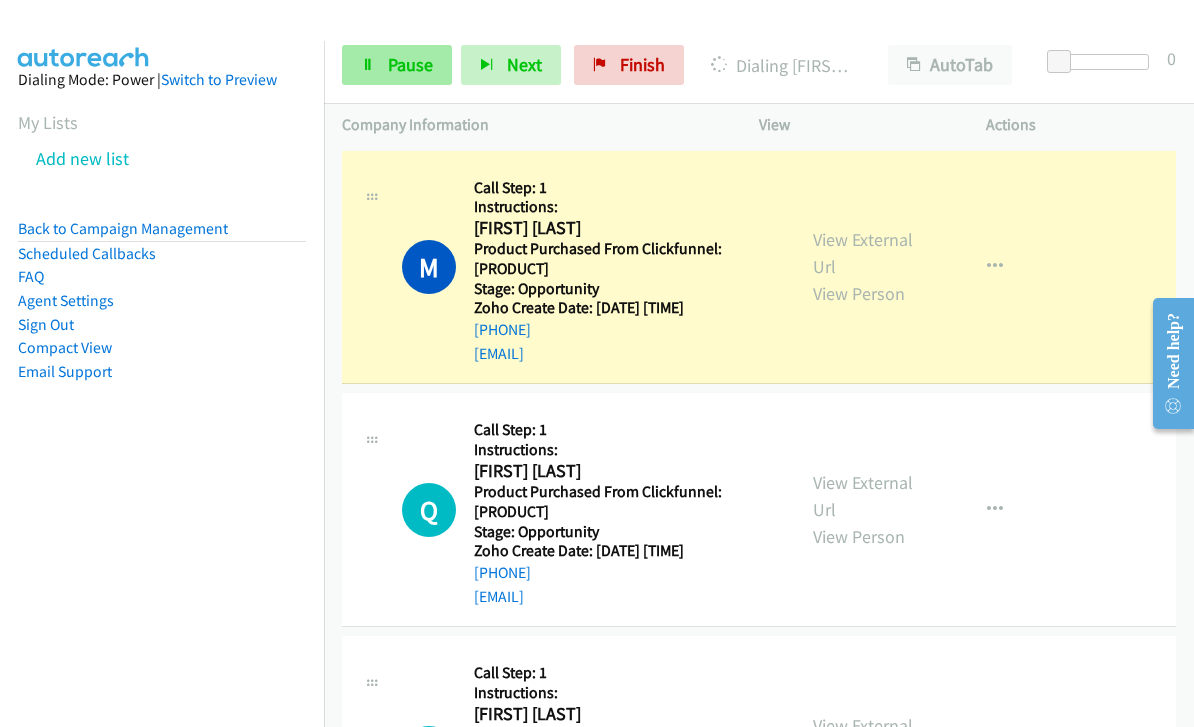 click on "Pause" at bounding box center (410, 64) 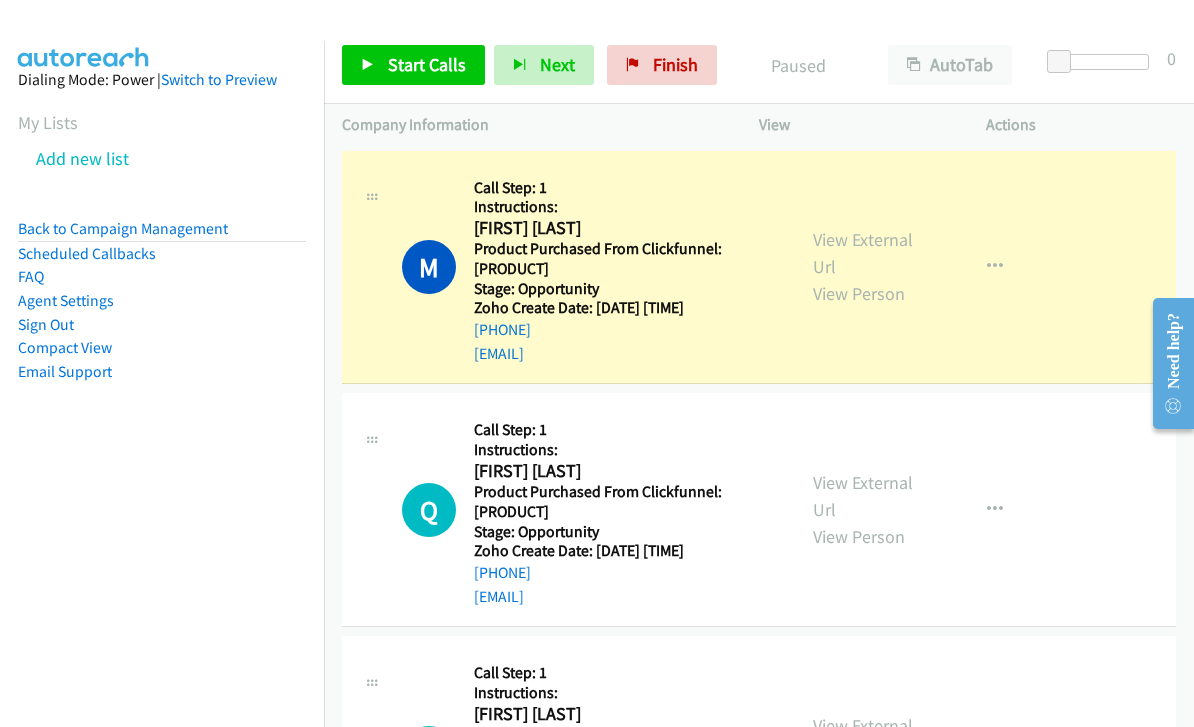 scroll, scrollTop: 0, scrollLeft: 0, axis: both 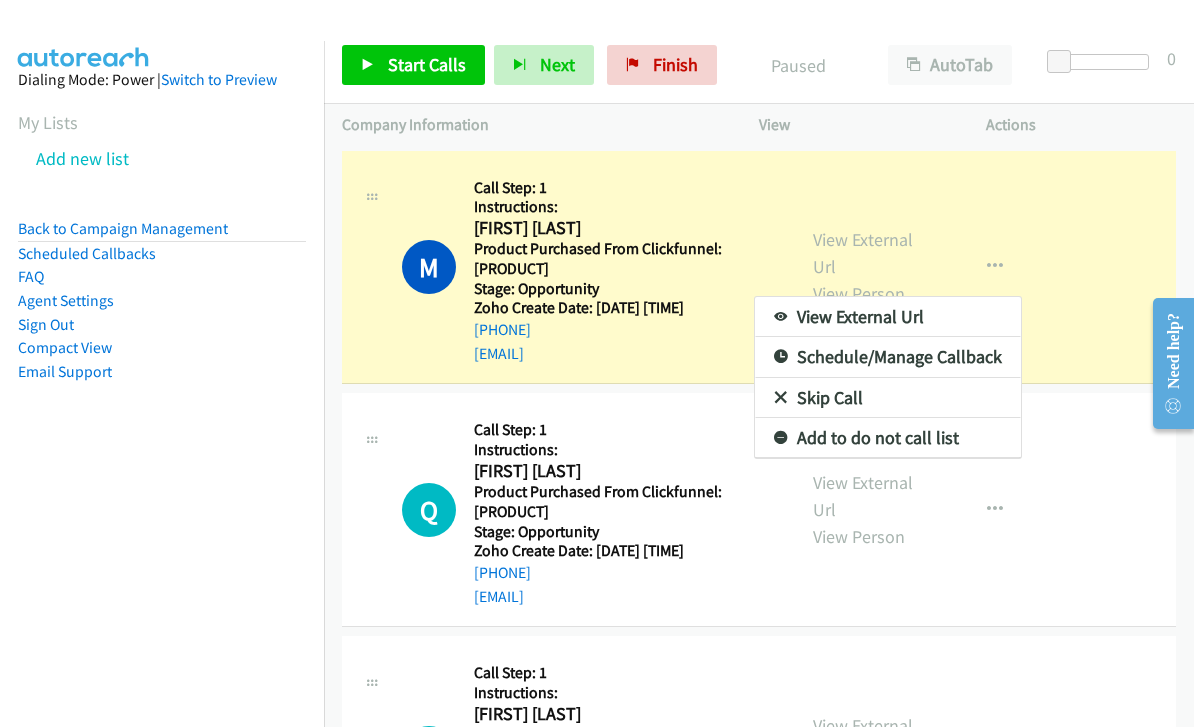 click at bounding box center [597, 363] 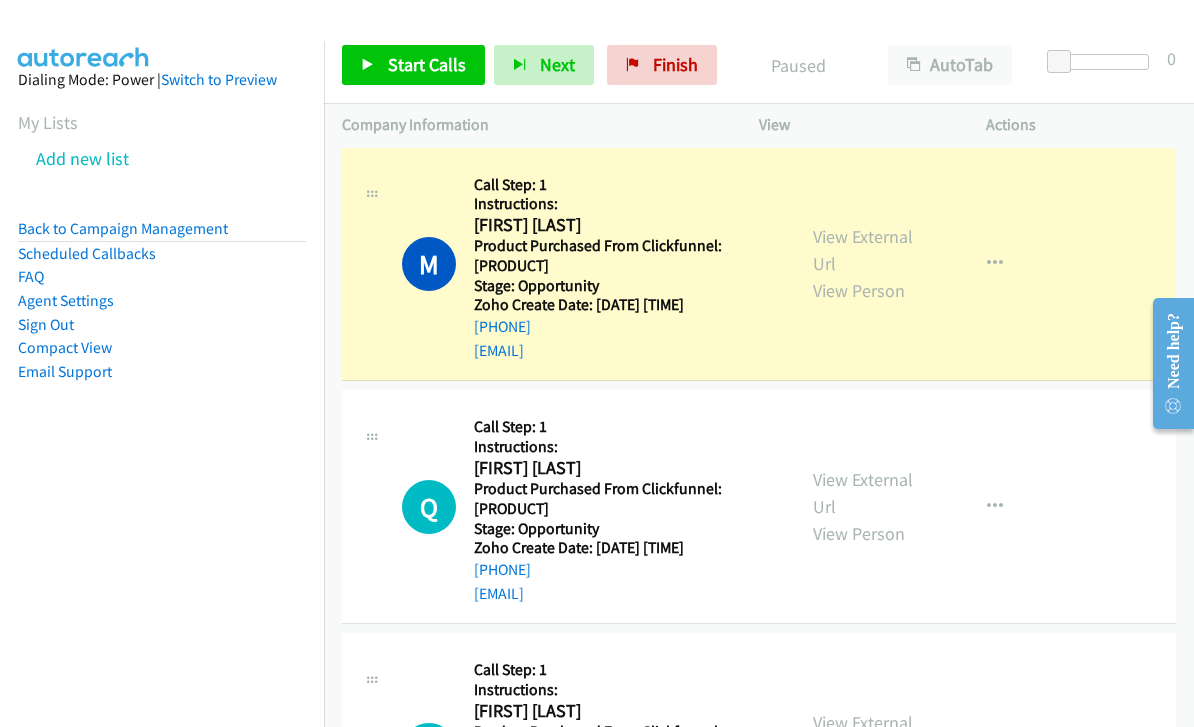 scroll, scrollTop: 4, scrollLeft: 0, axis: vertical 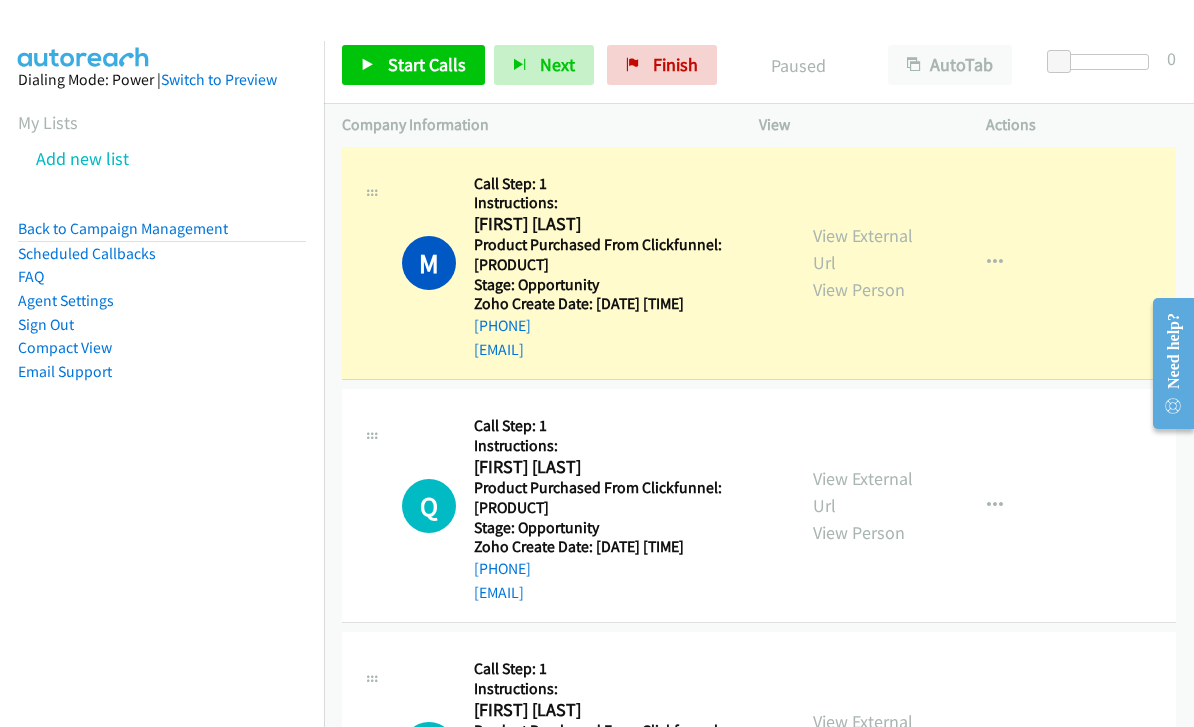 click at bounding box center (372, 192) 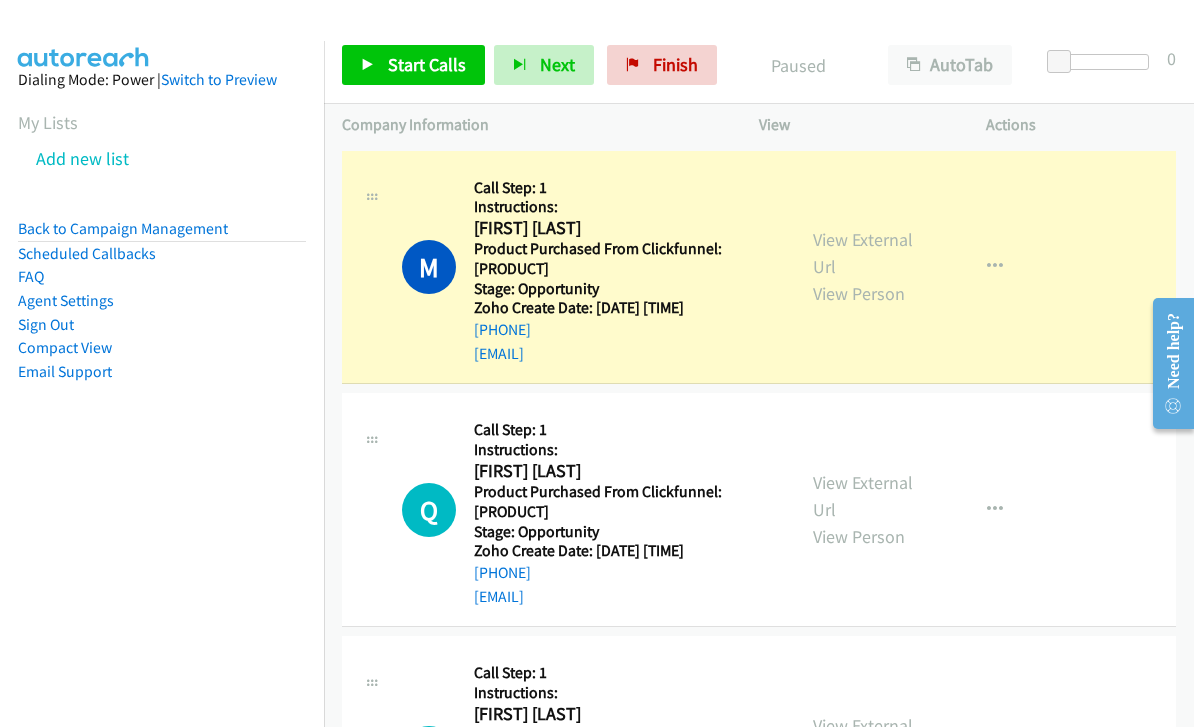 scroll, scrollTop: 0, scrollLeft: 0, axis: both 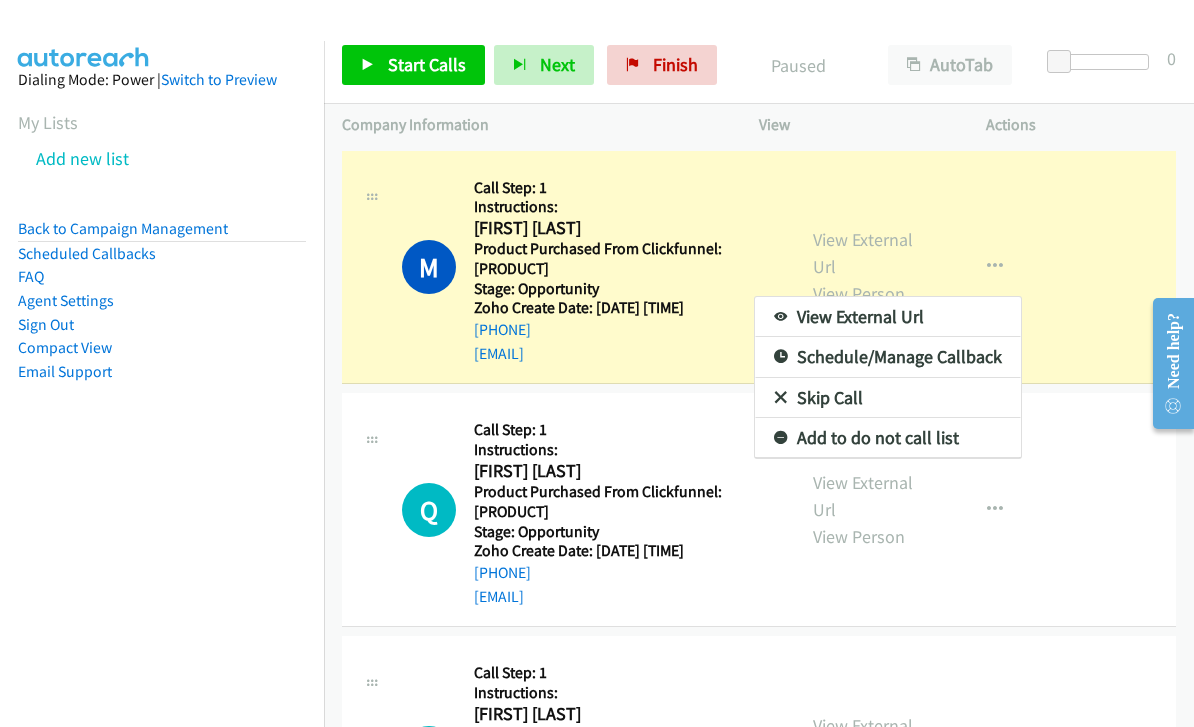 click at bounding box center (597, 363) 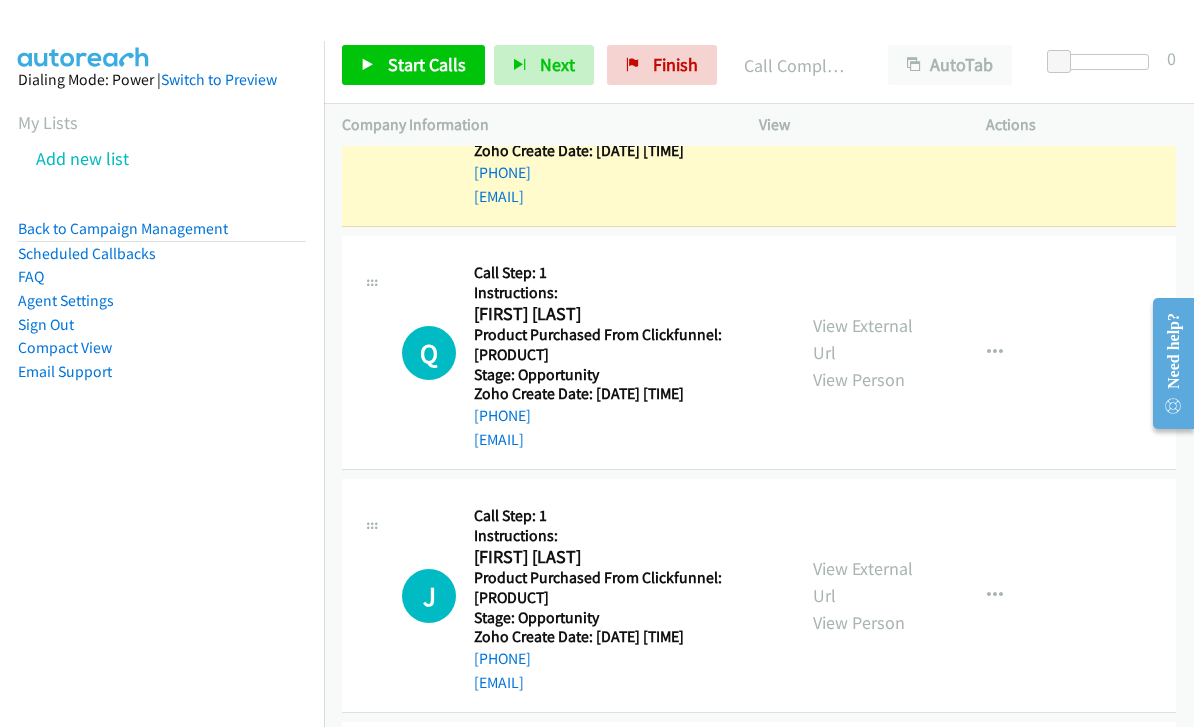scroll, scrollTop: 159, scrollLeft: 0, axis: vertical 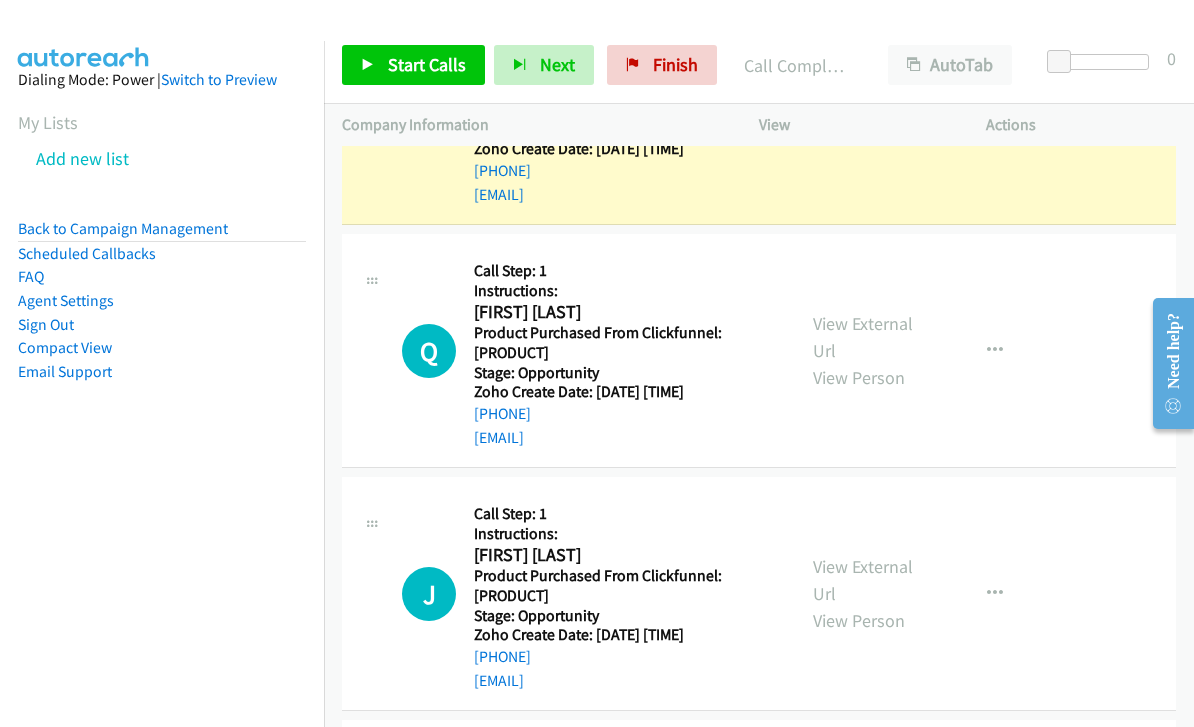click on "Start Calls" at bounding box center (427, 64) 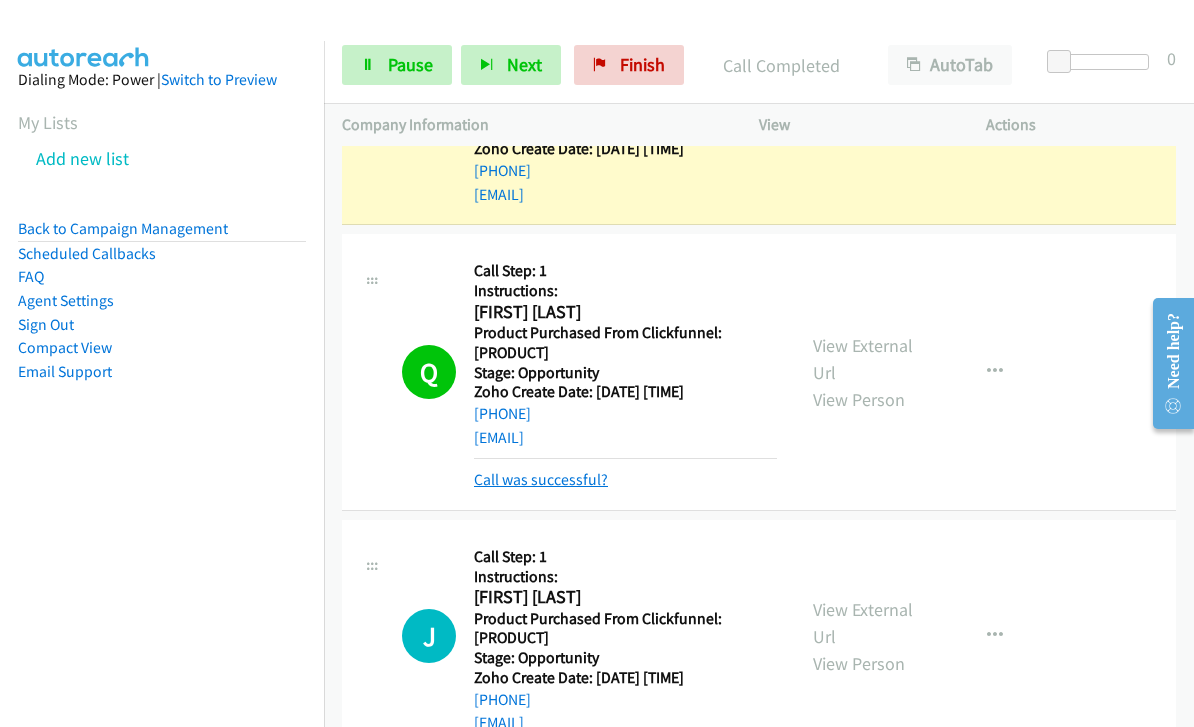 click on "Call was successful?" at bounding box center (541, 479) 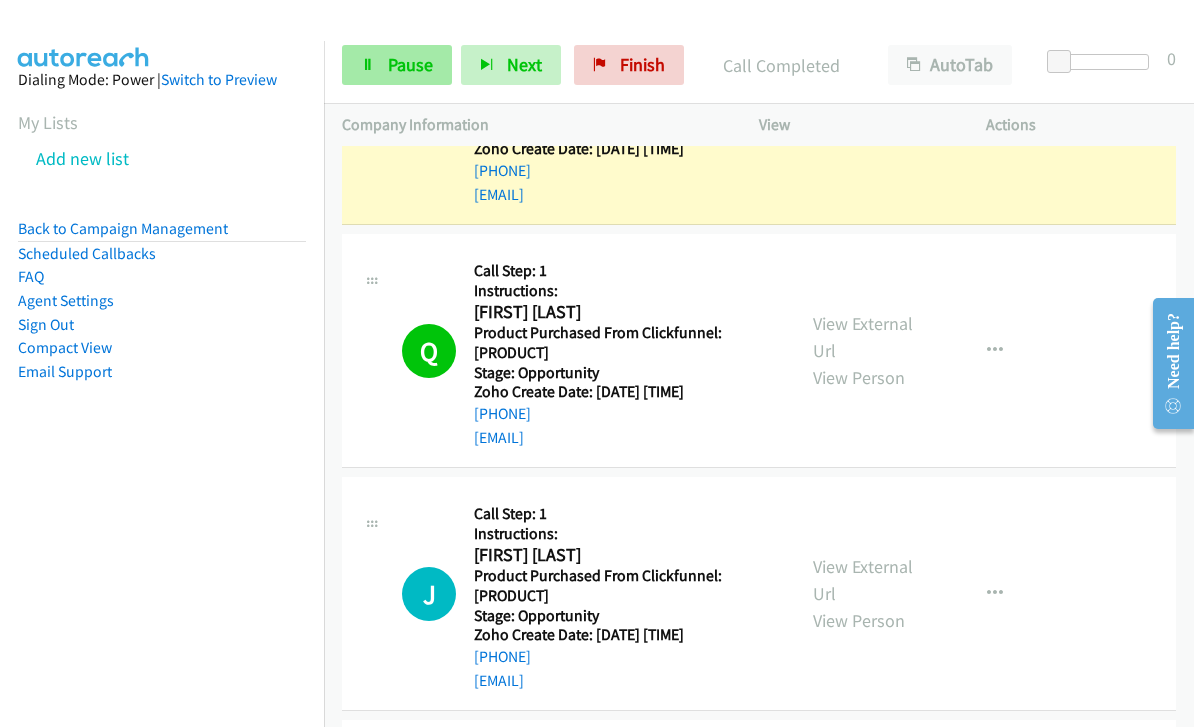 click on "Pause" at bounding box center (410, 64) 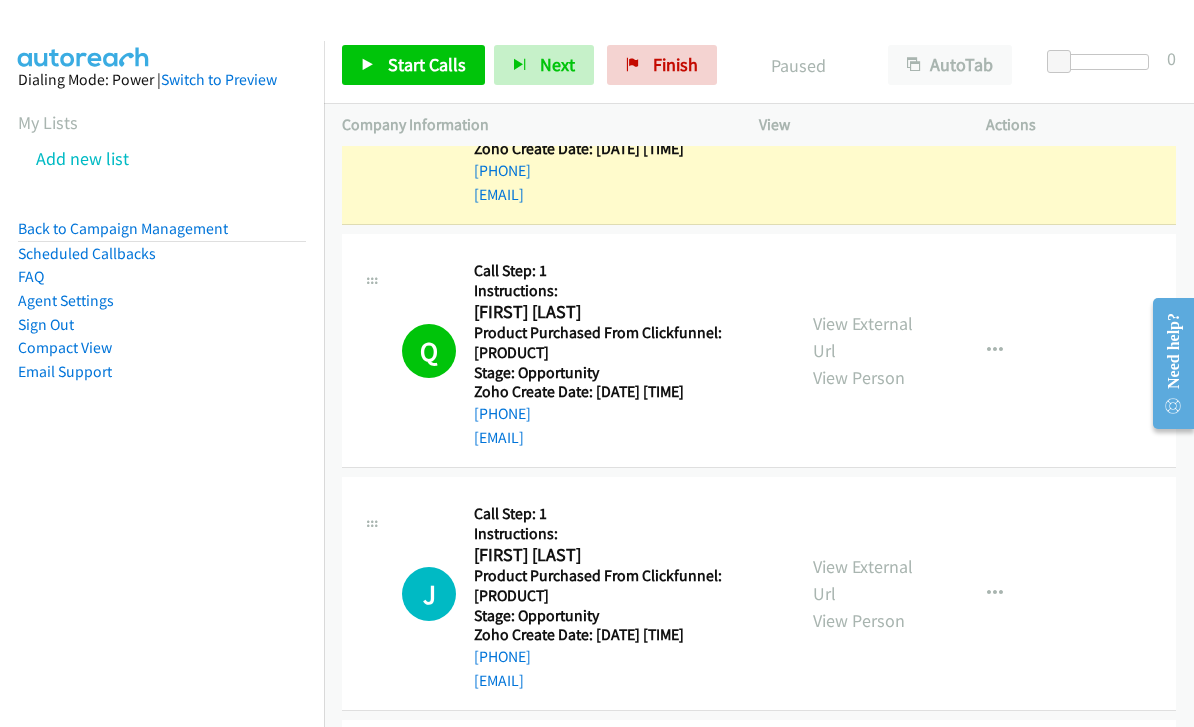 click on "Start Calls" at bounding box center [427, 64] 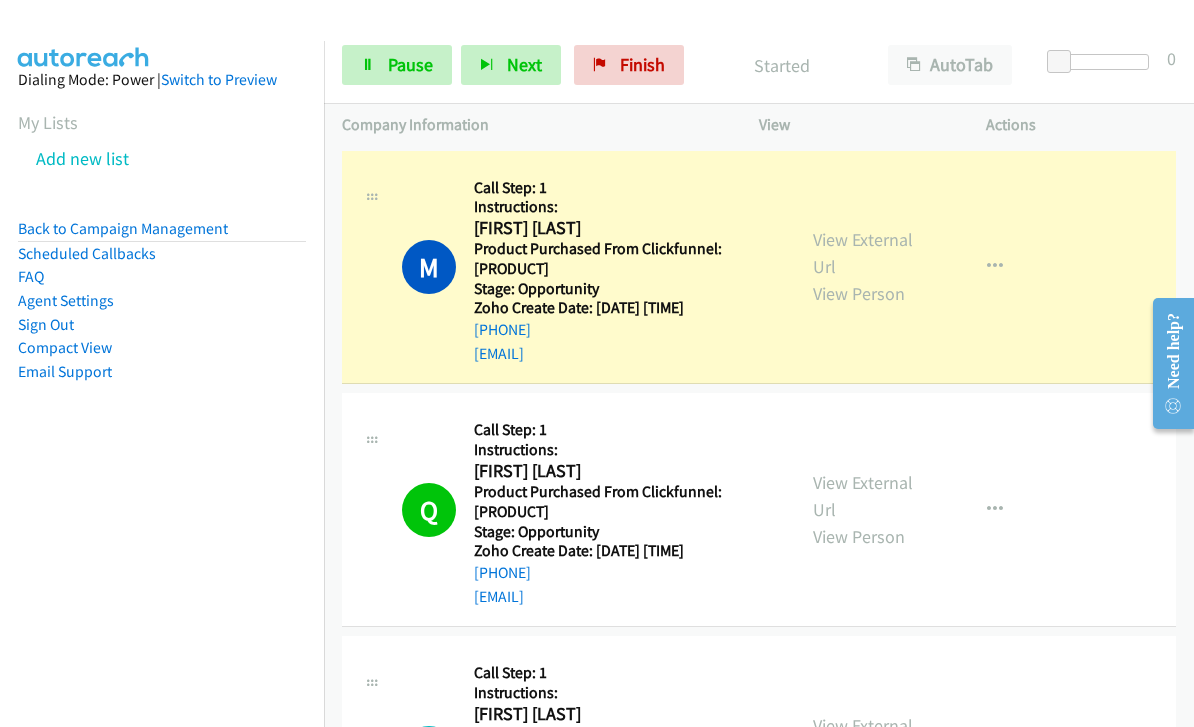scroll, scrollTop: 0, scrollLeft: 0, axis: both 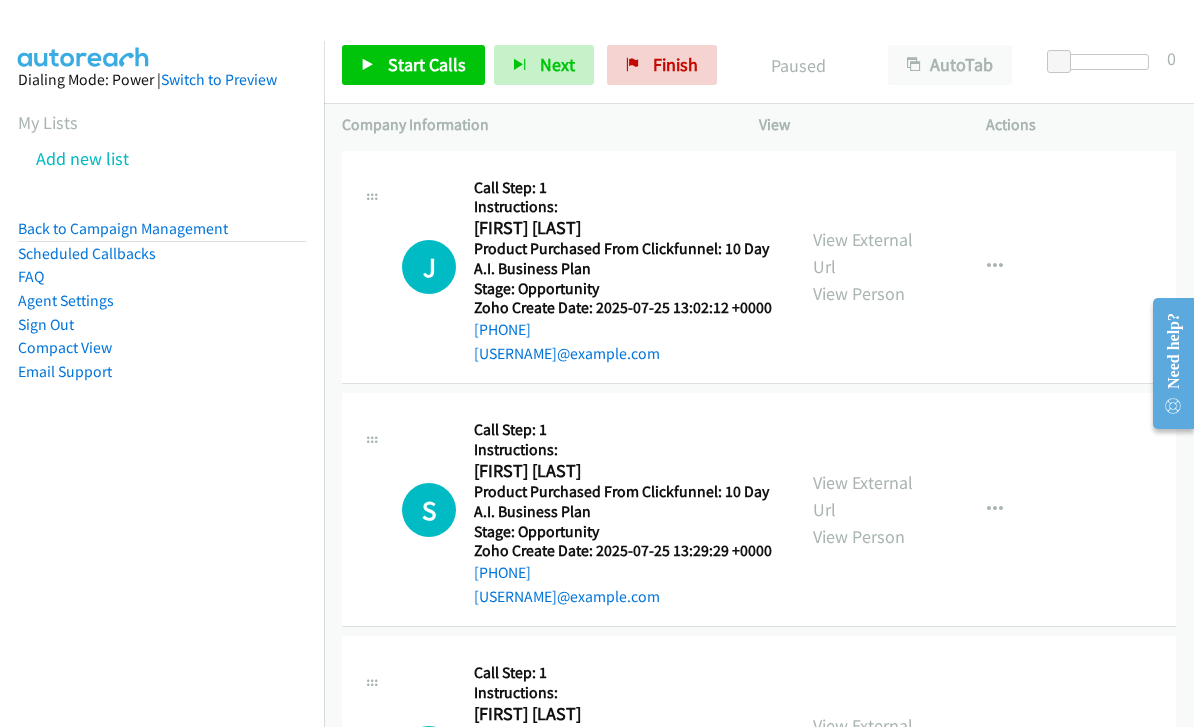 click on "Start Calls" at bounding box center (427, 64) 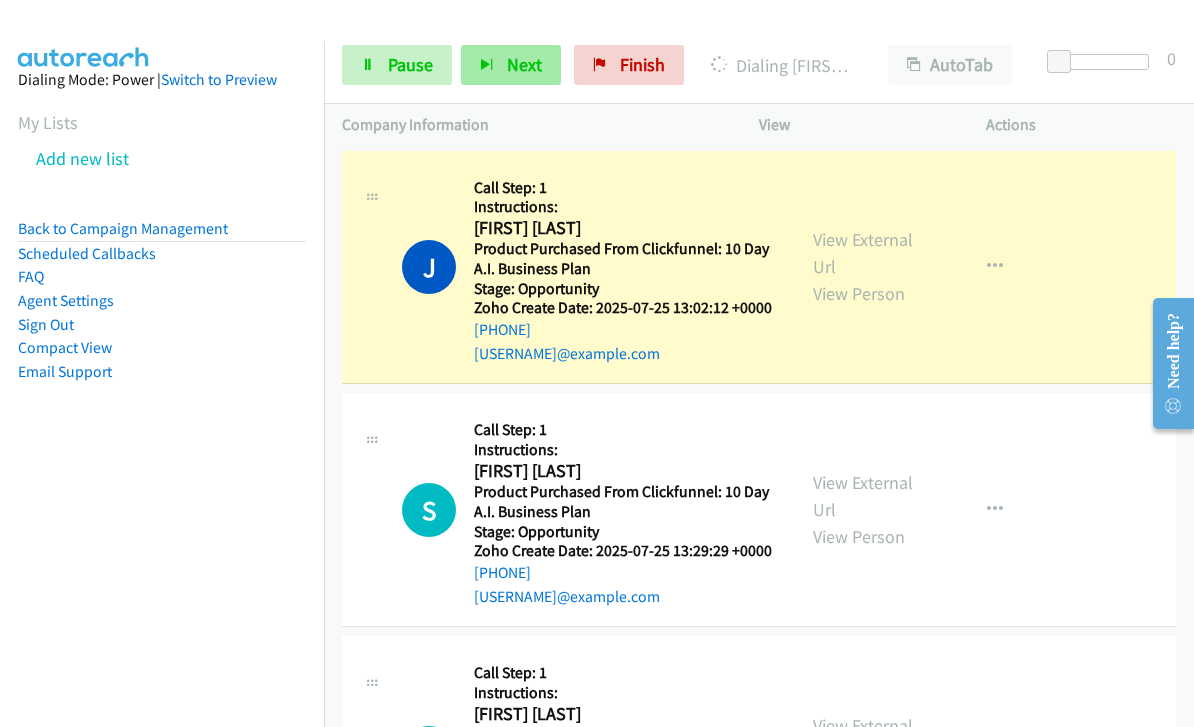 click on "Next" at bounding box center (524, 64) 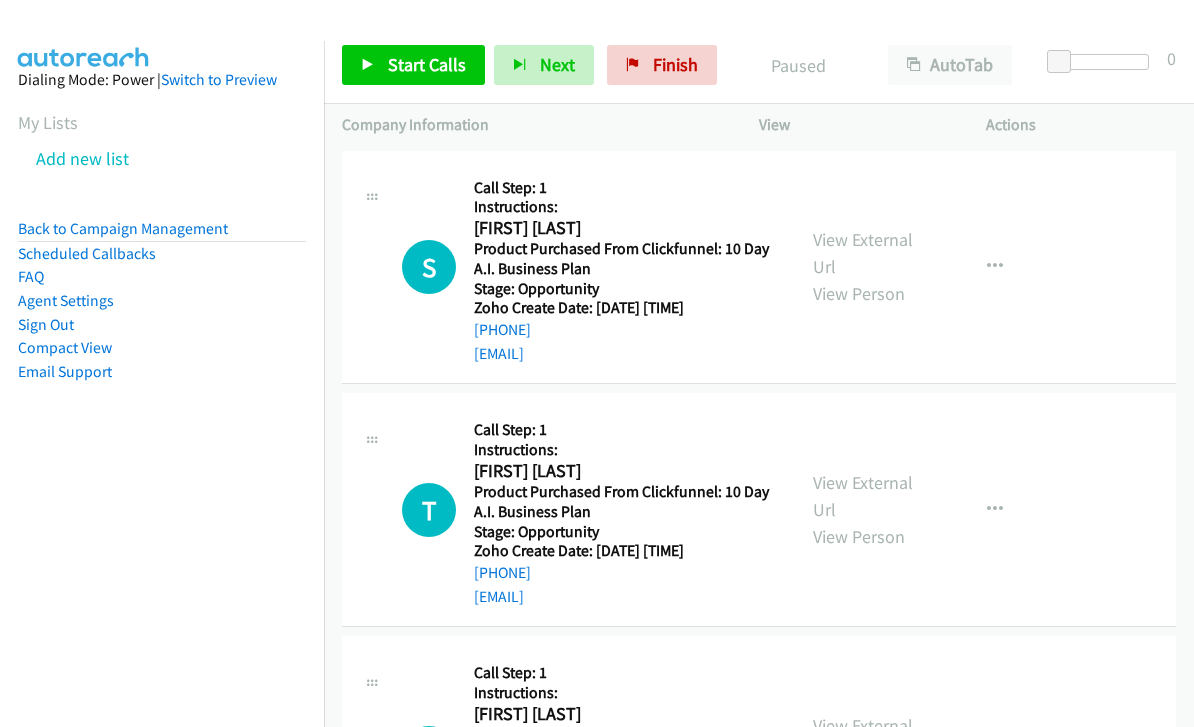 scroll, scrollTop: 0, scrollLeft: 0, axis: both 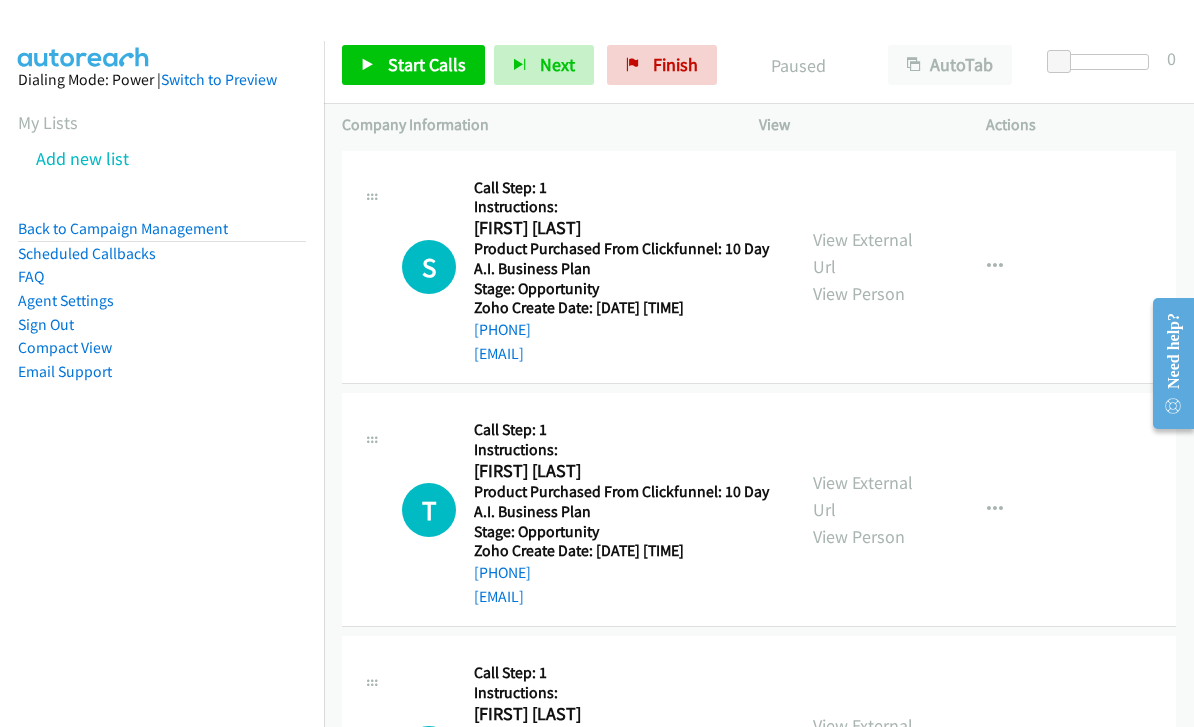click on "Start Calls" at bounding box center (427, 64) 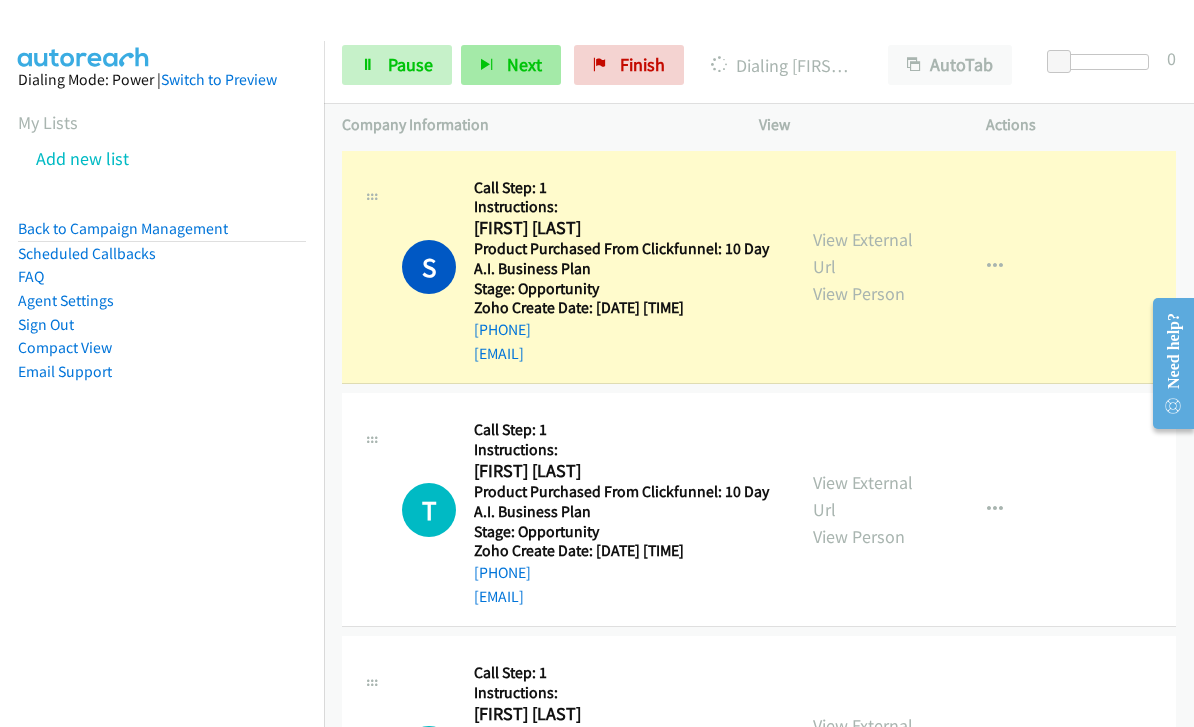 click on "Next" at bounding box center (524, 64) 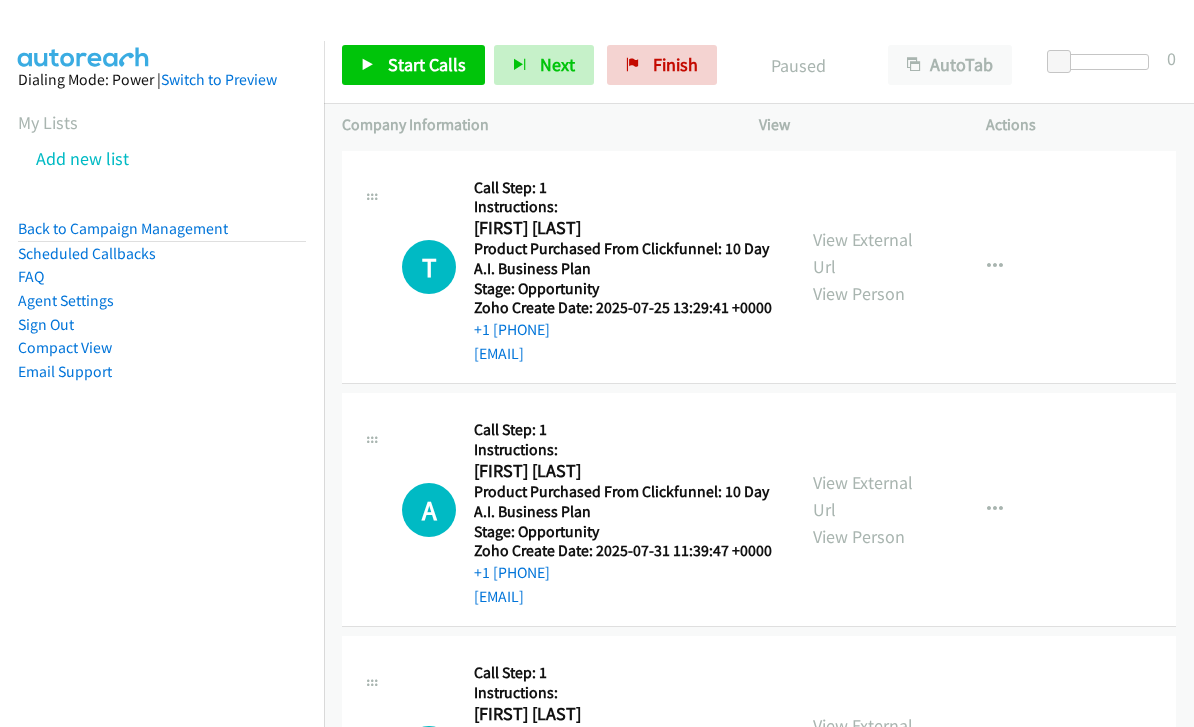scroll, scrollTop: 0, scrollLeft: 0, axis: both 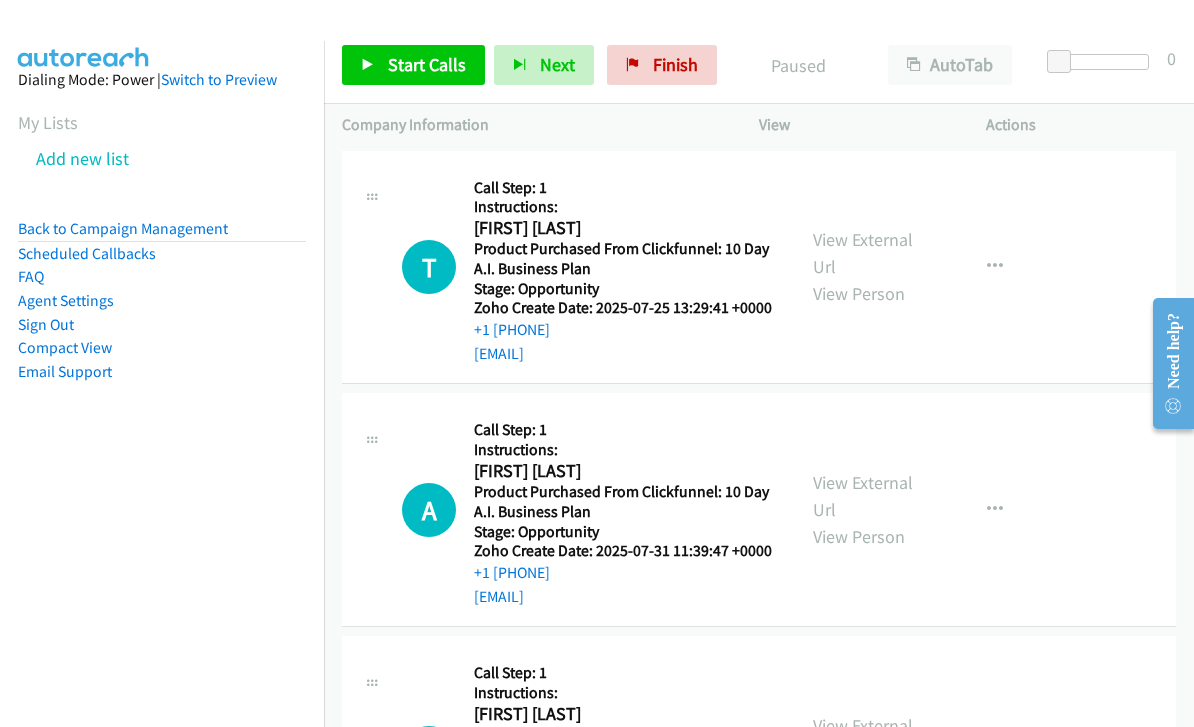 click on "Start Calls" at bounding box center [427, 64] 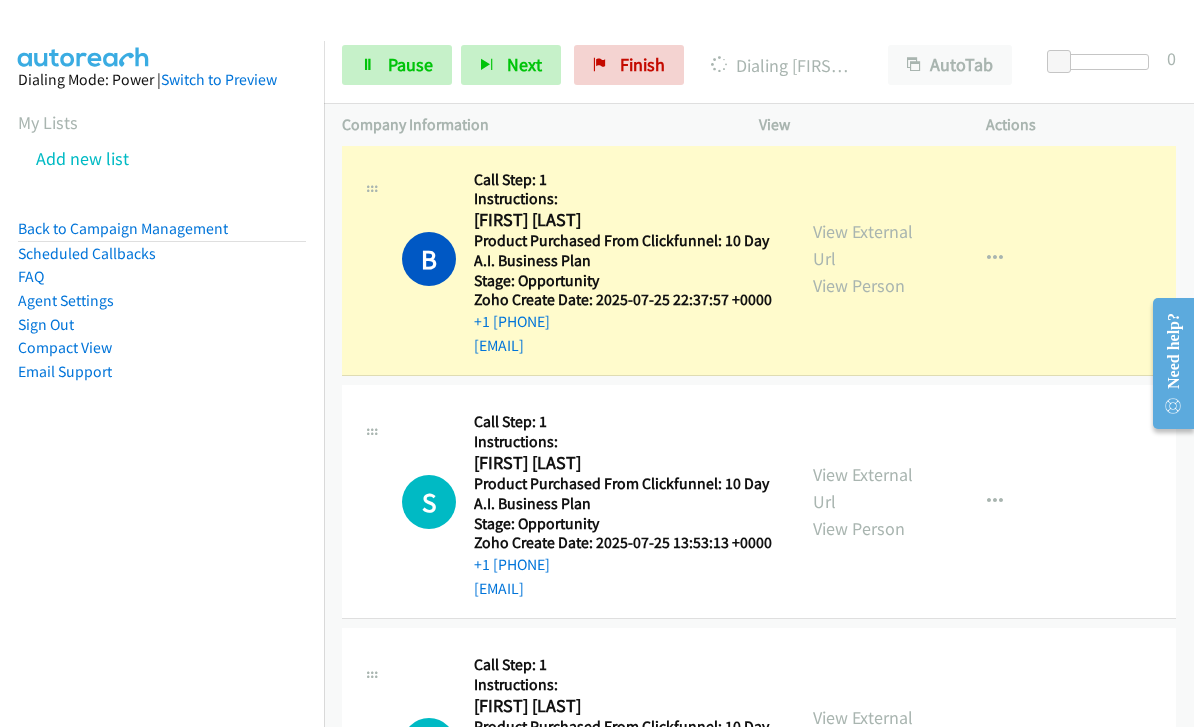 scroll, scrollTop: 580, scrollLeft: 0, axis: vertical 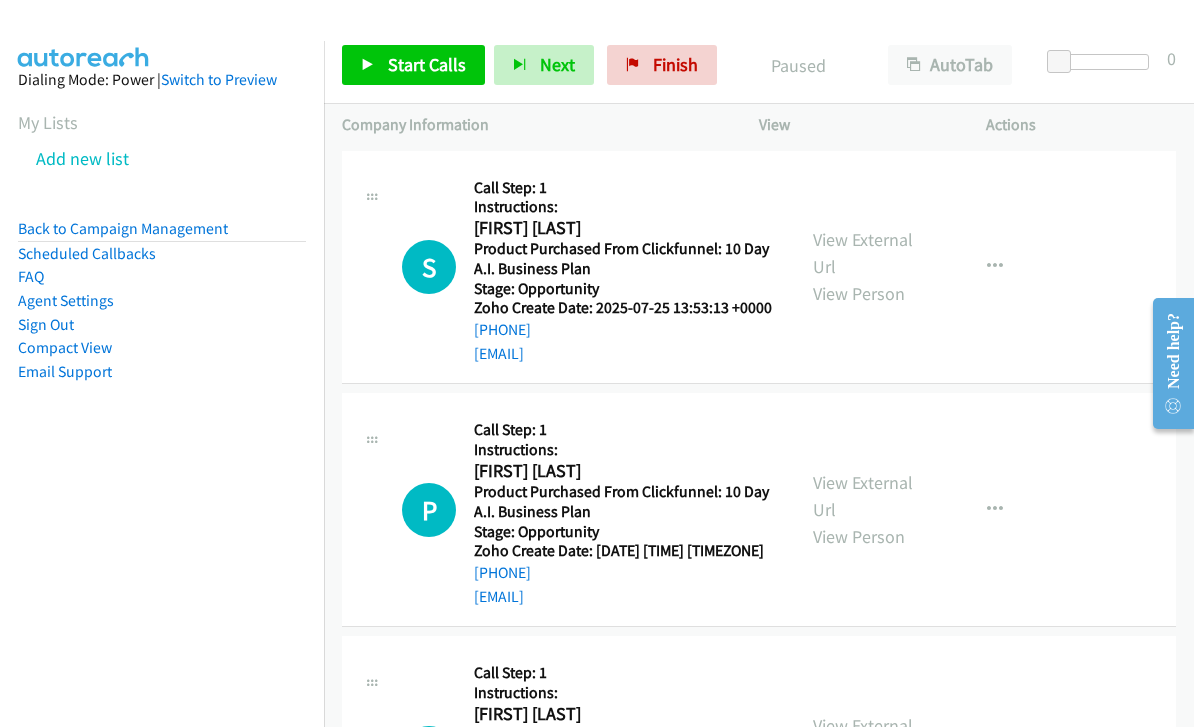 click on "Start Calls" at bounding box center (427, 64) 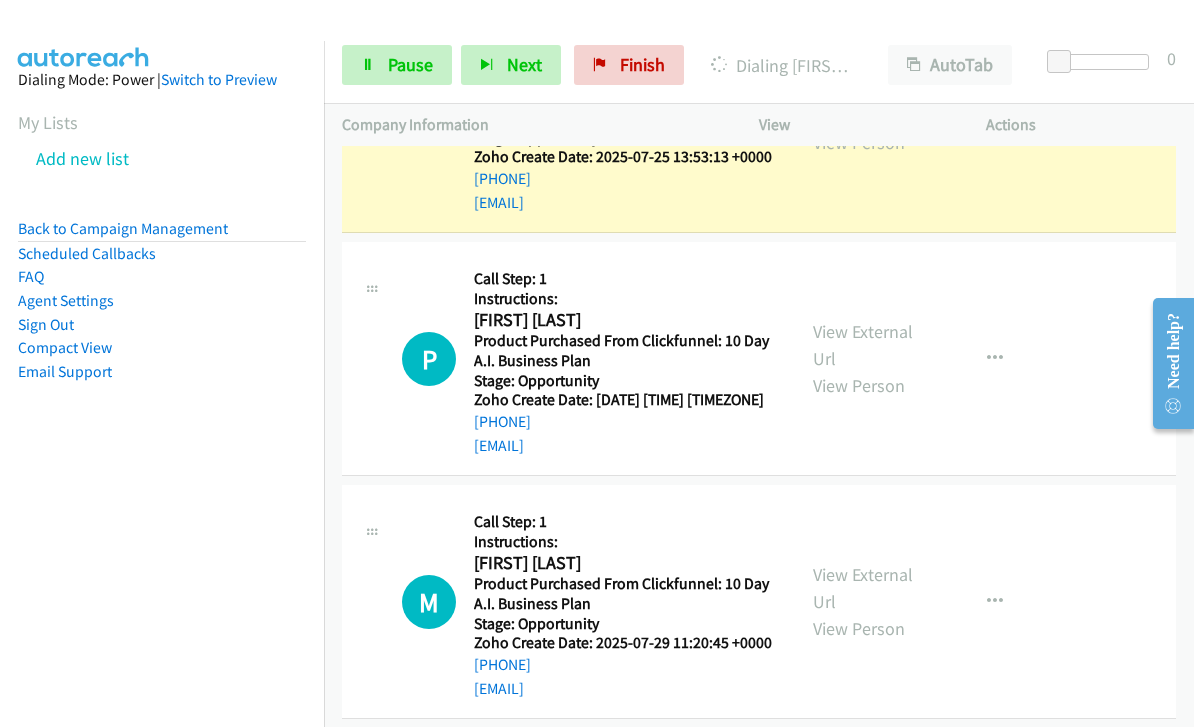 scroll, scrollTop: 152, scrollLeft: 0, axis: vertical 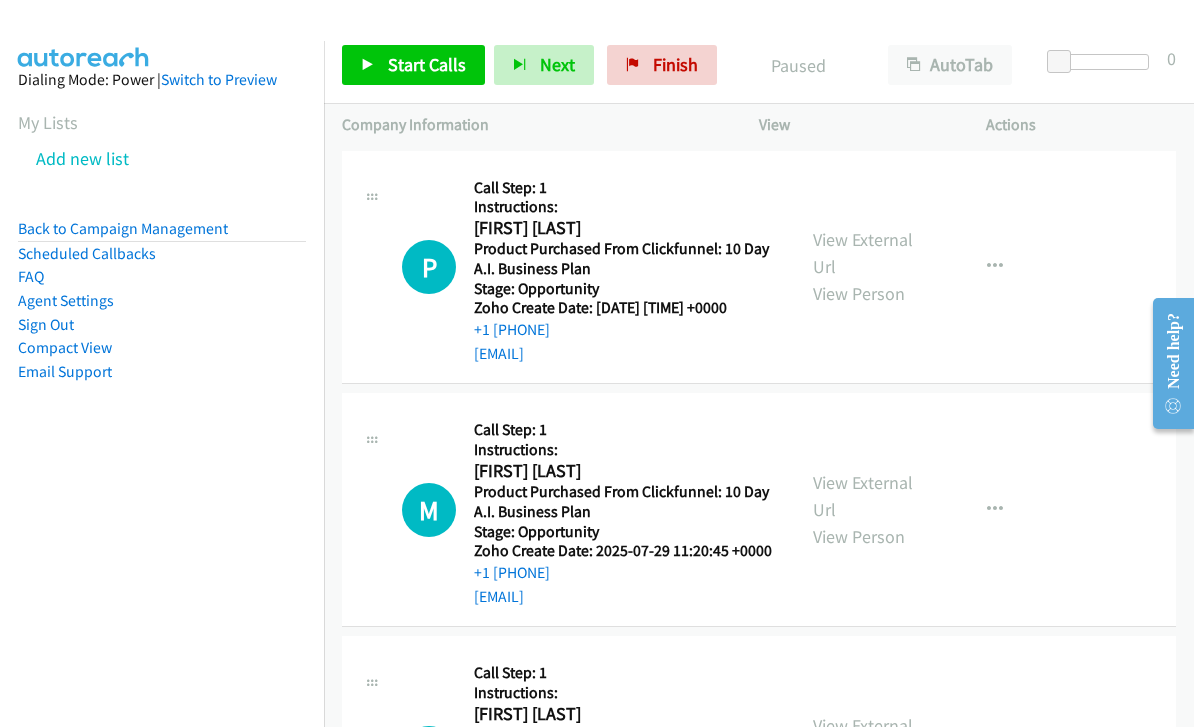click on "Start Calls" at bounding box center [427, 64] 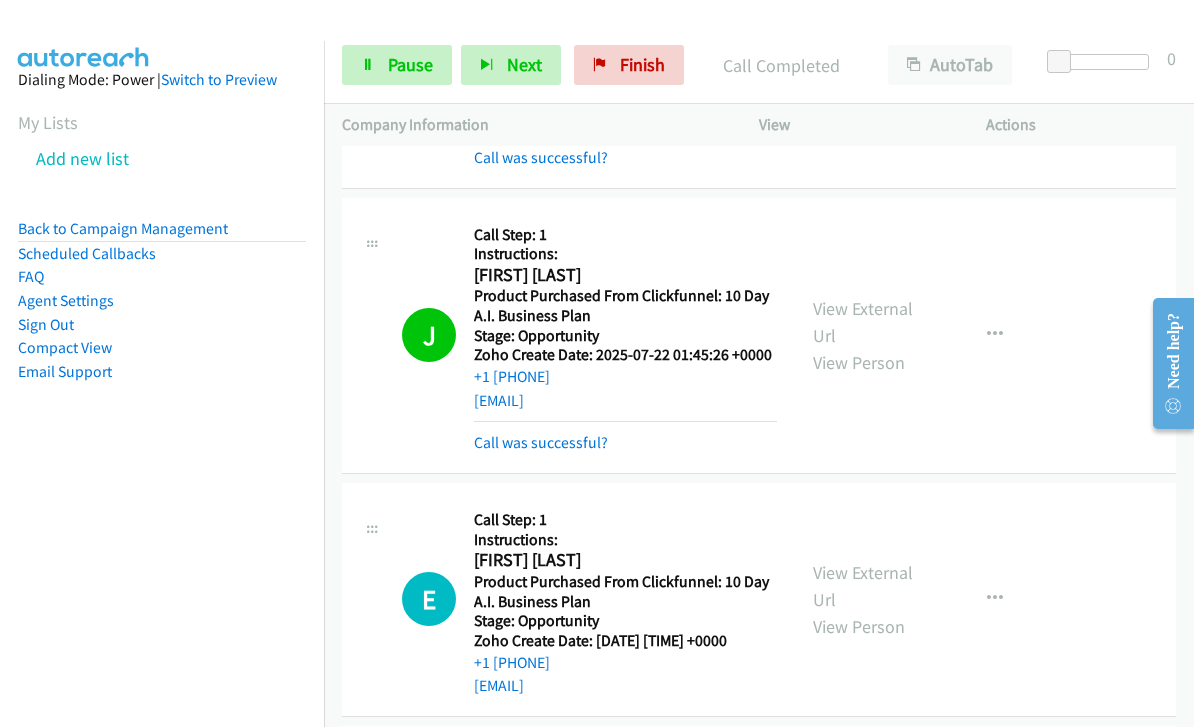 scroll, scrollTop: 533, scrollLeft: 0, axis: vertical 